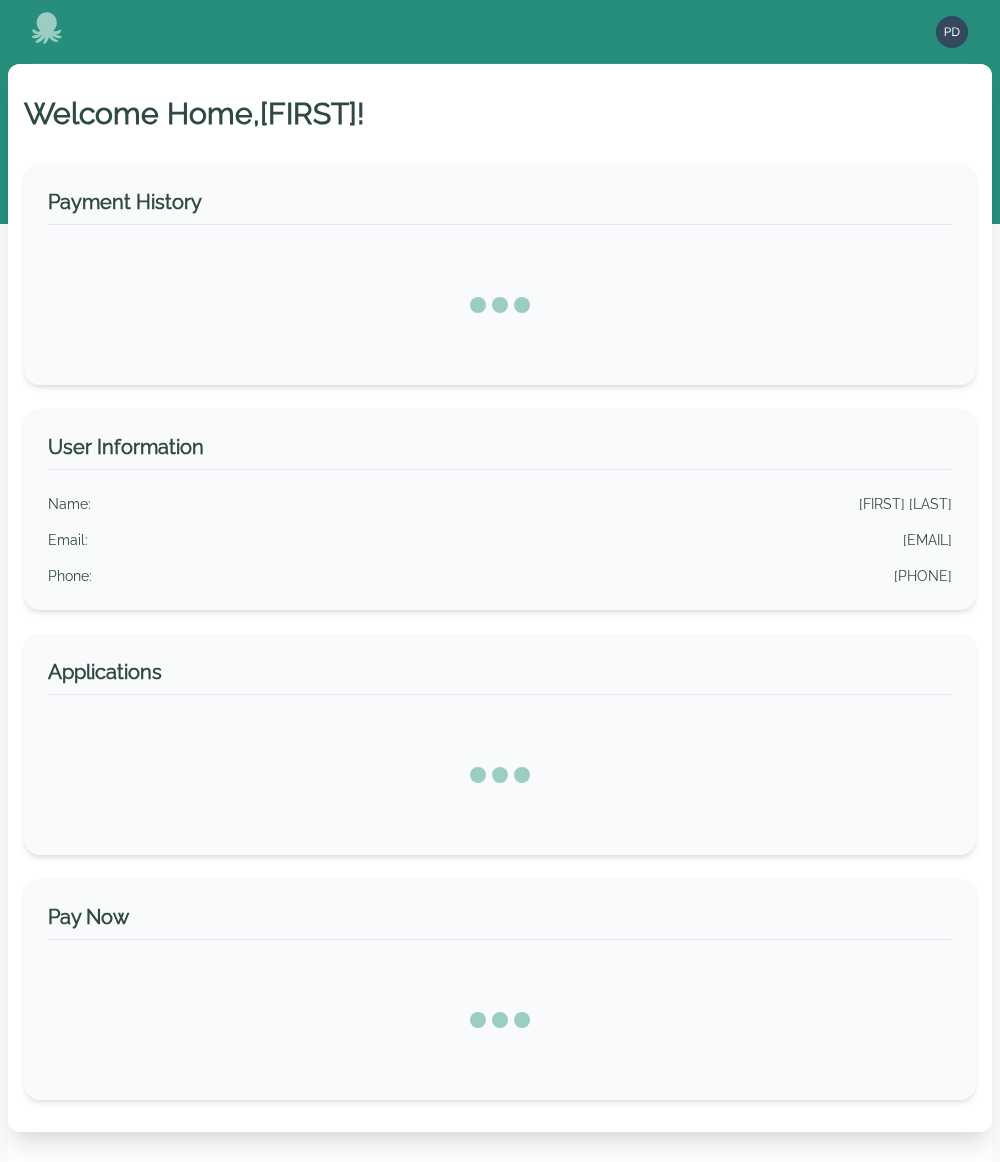 scroll, scrollTop: 0, scrollLeft: 0, axis: both 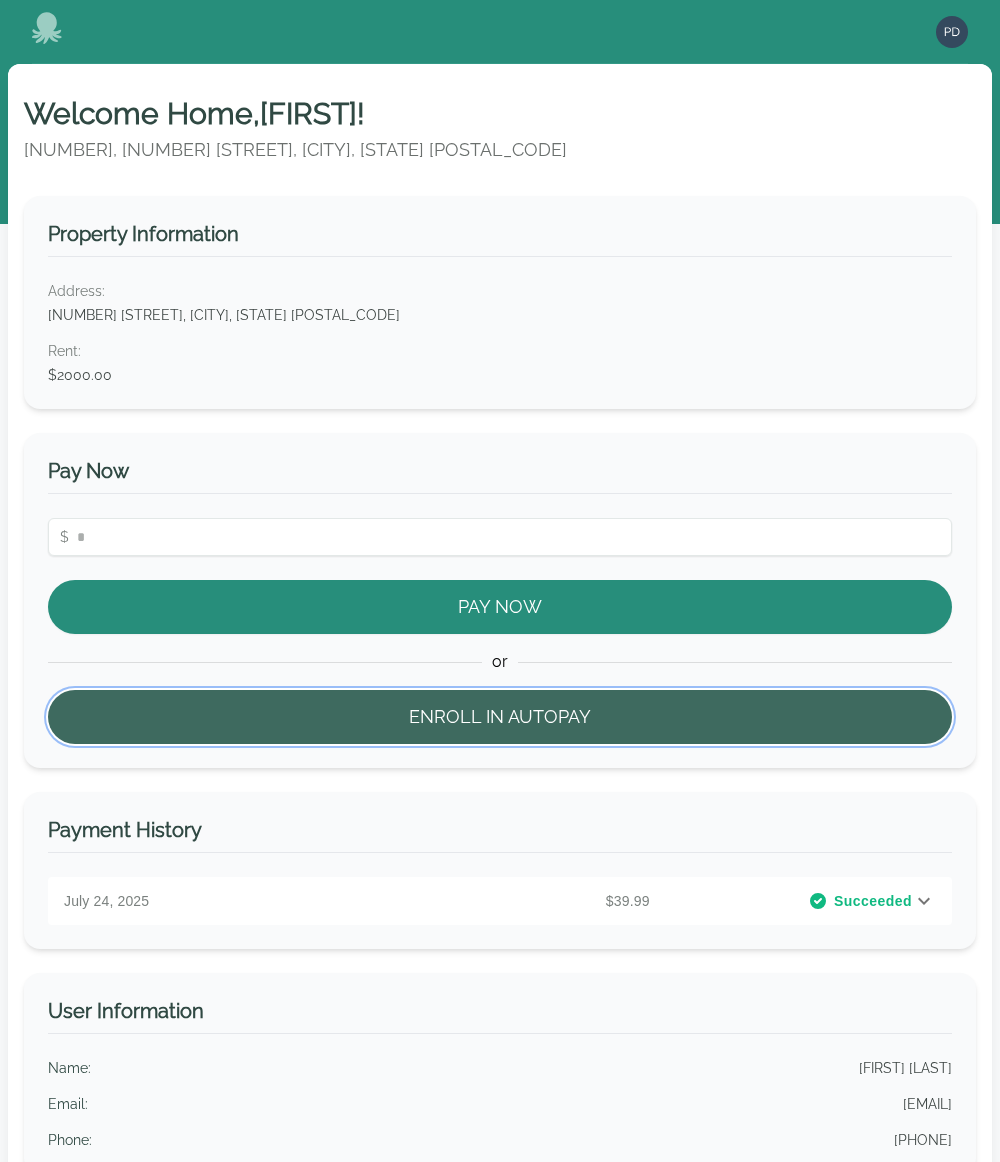 click on "Enroll in Autopay" at bounding box center [500, 717] 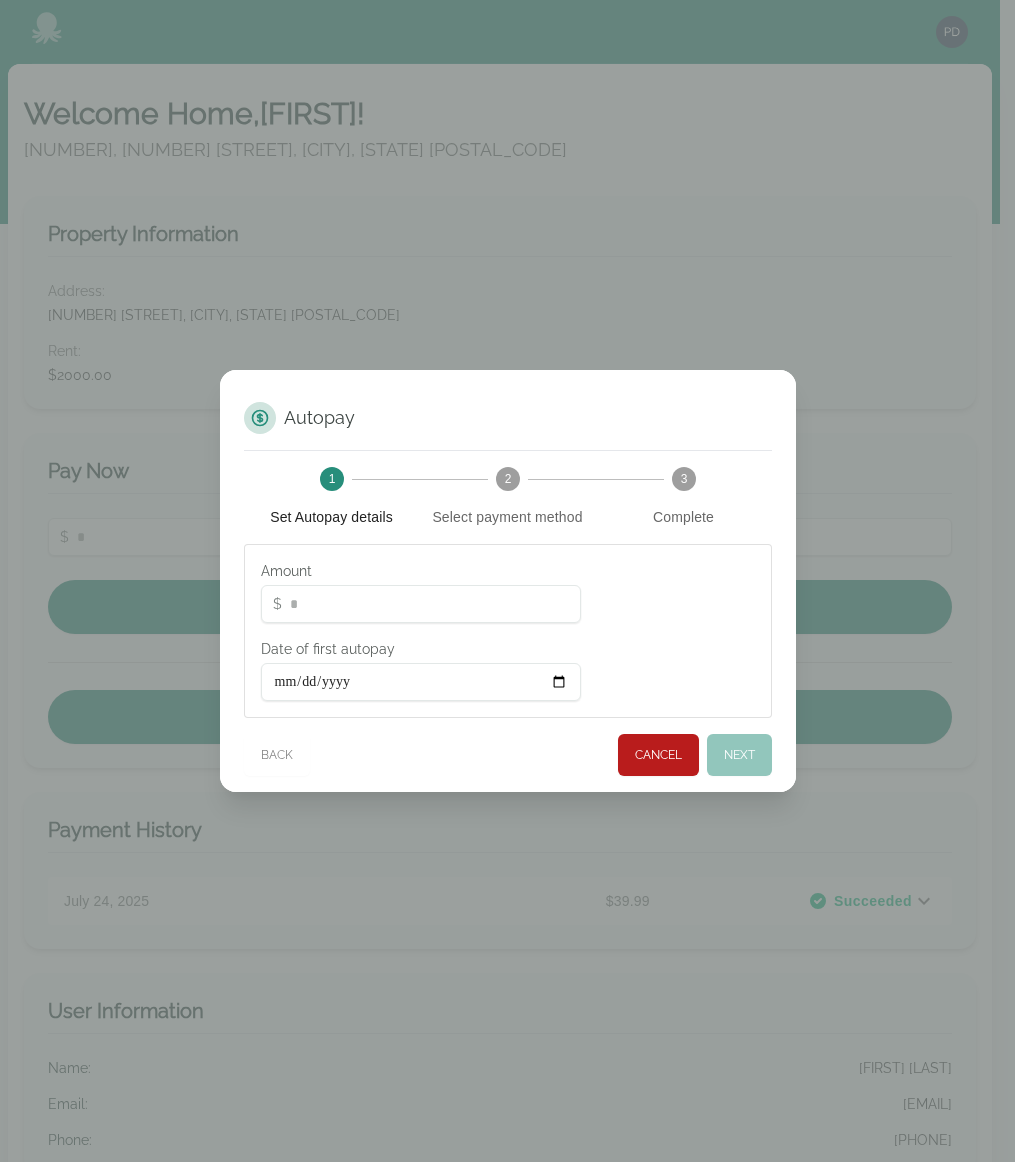 click on "*" at bounding box center [421, 604] 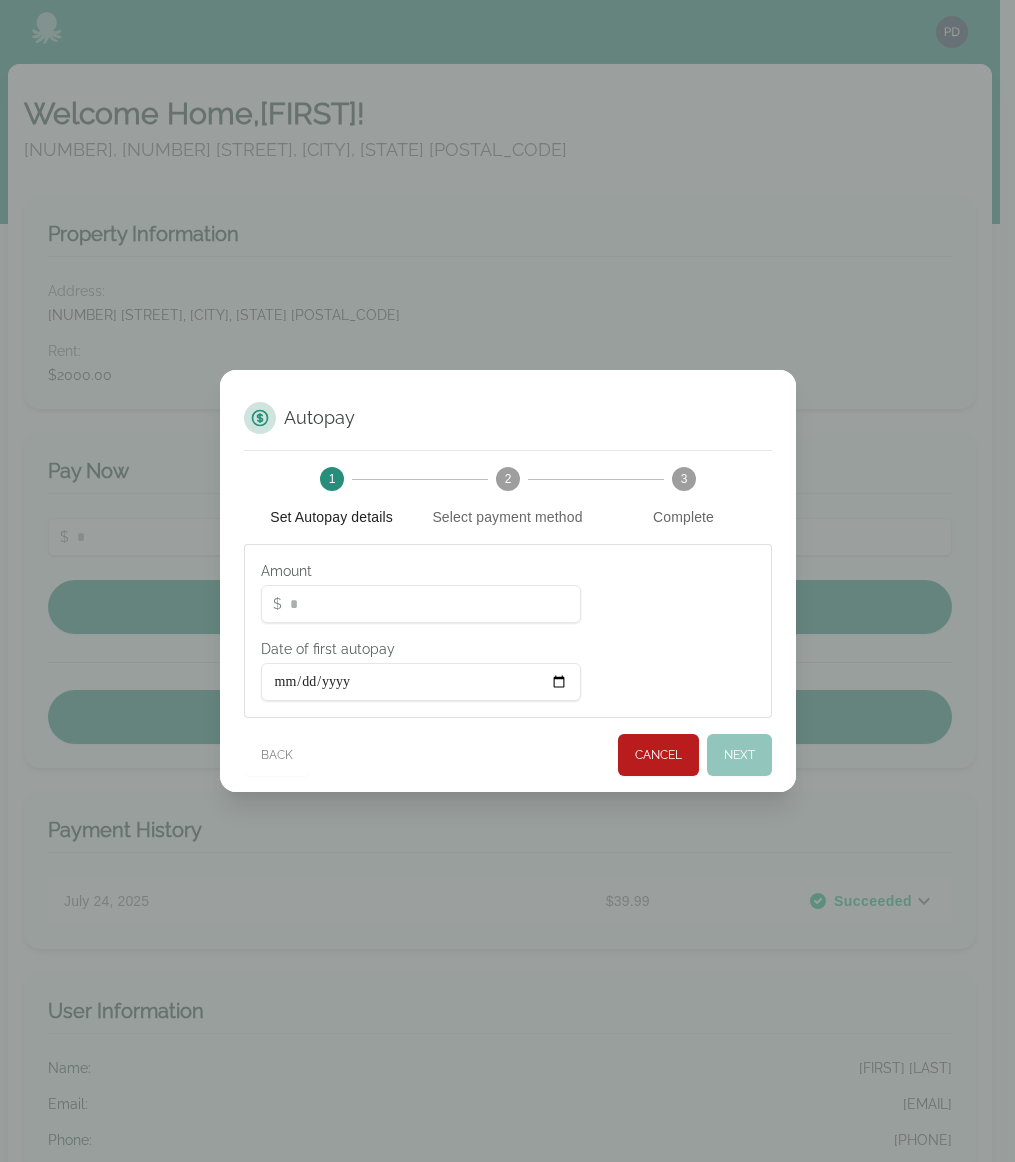 drag, startPoint x: 468, startPoint y: 607, endPoint x: 211, endPoint y: 585, distance: 257.9399 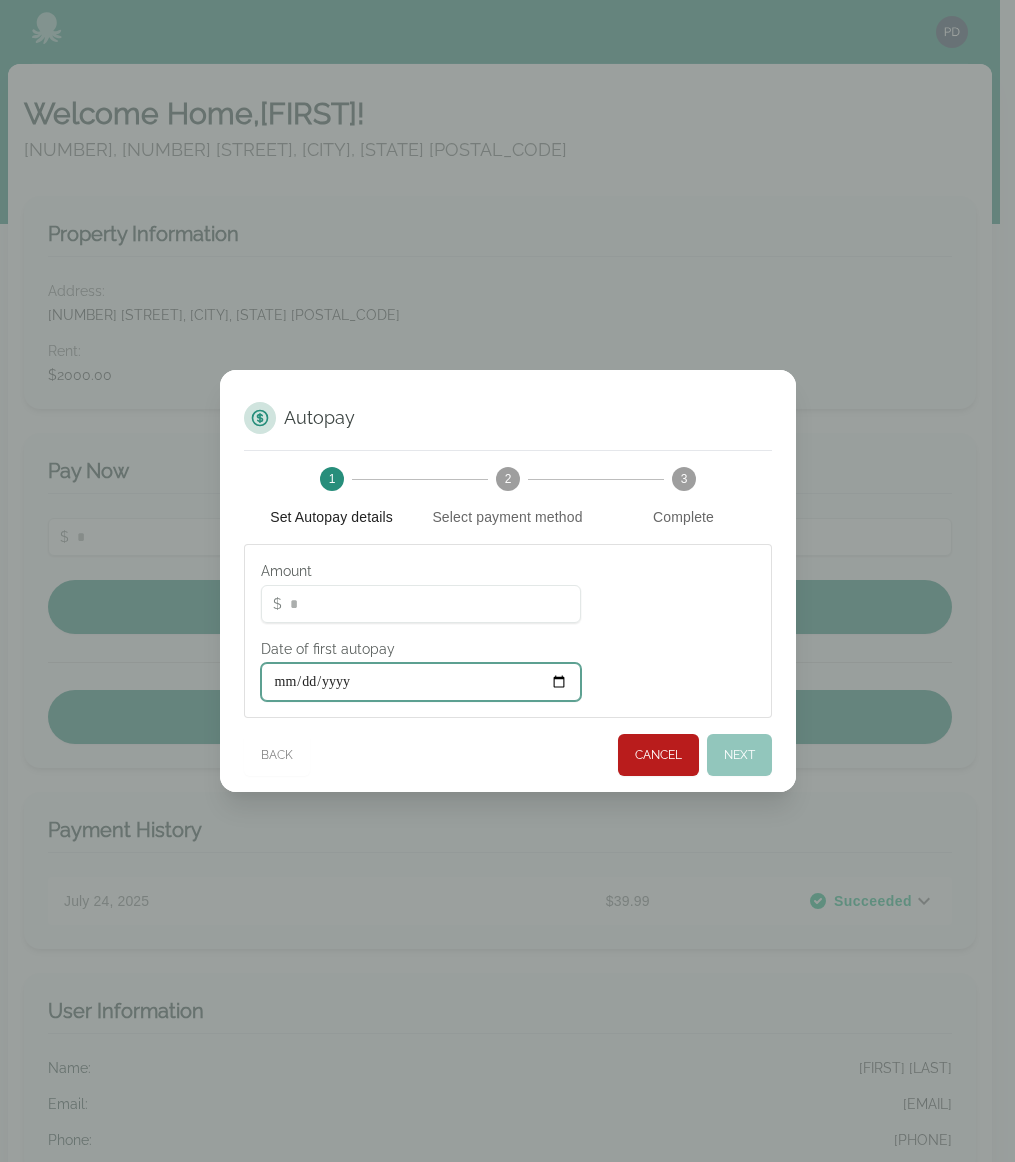 click on "Date of first autopay" at bounding box center [421, 682] 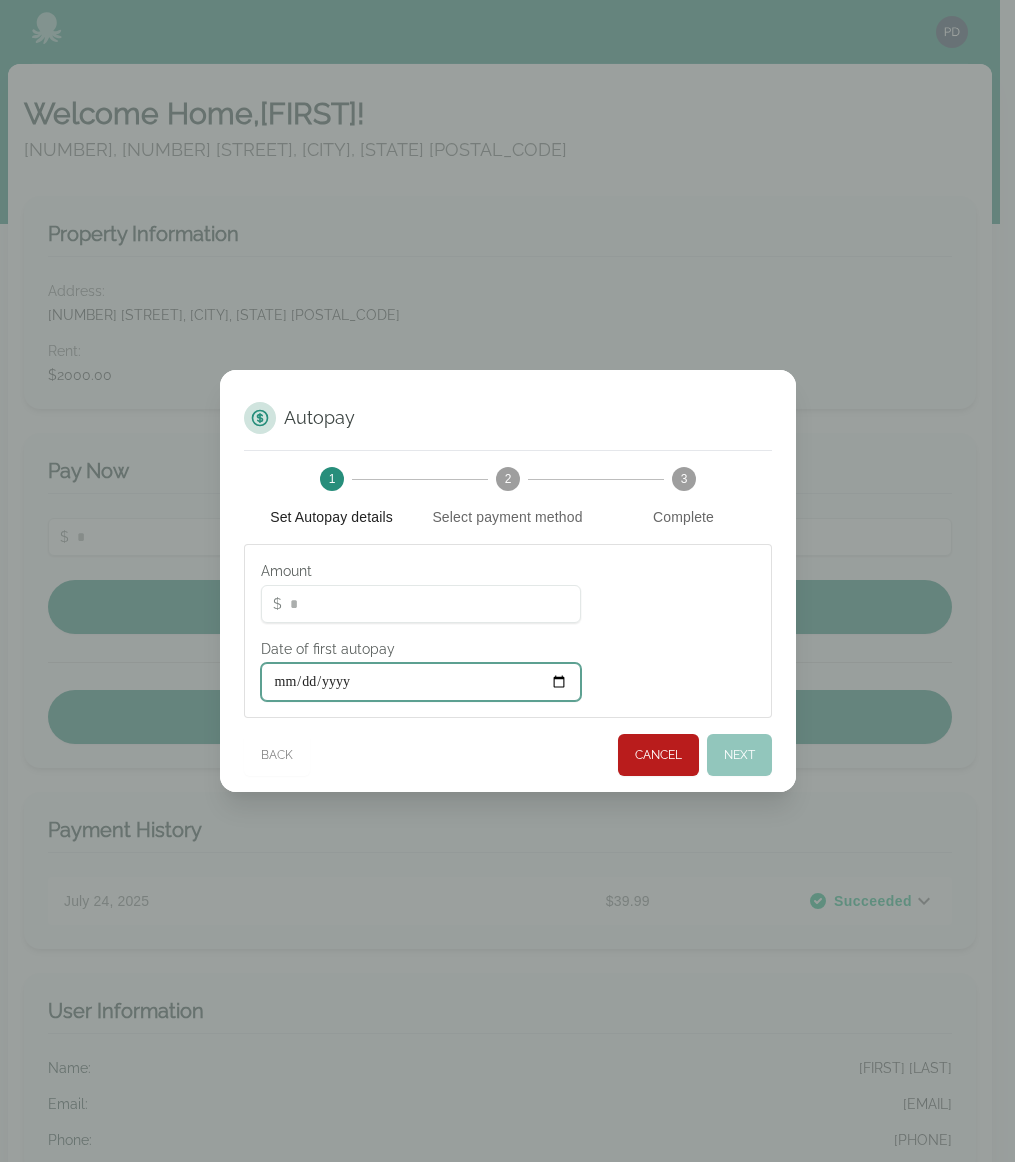 type on "**********" 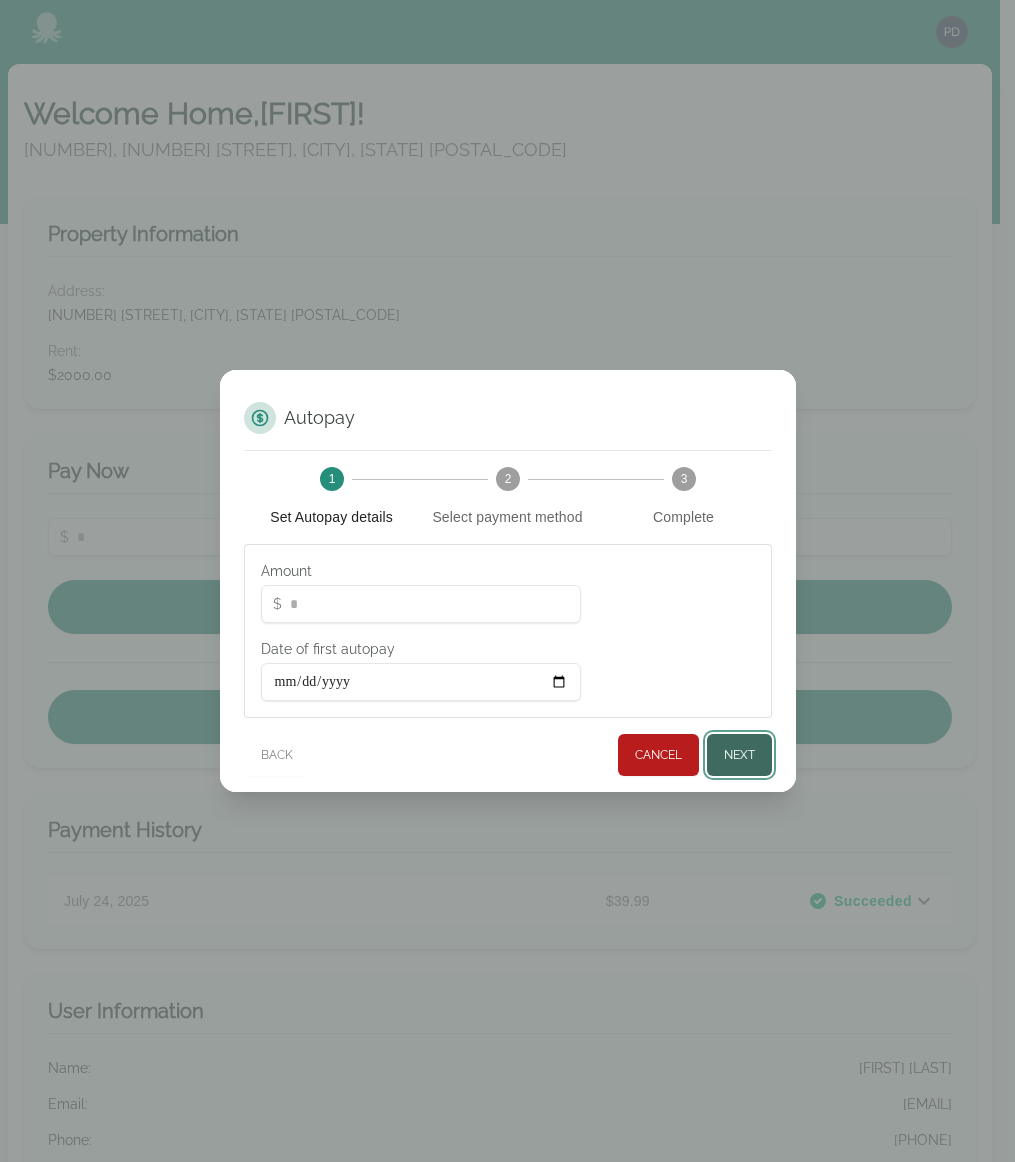 click on "Next" at bounding box center (739, 755) 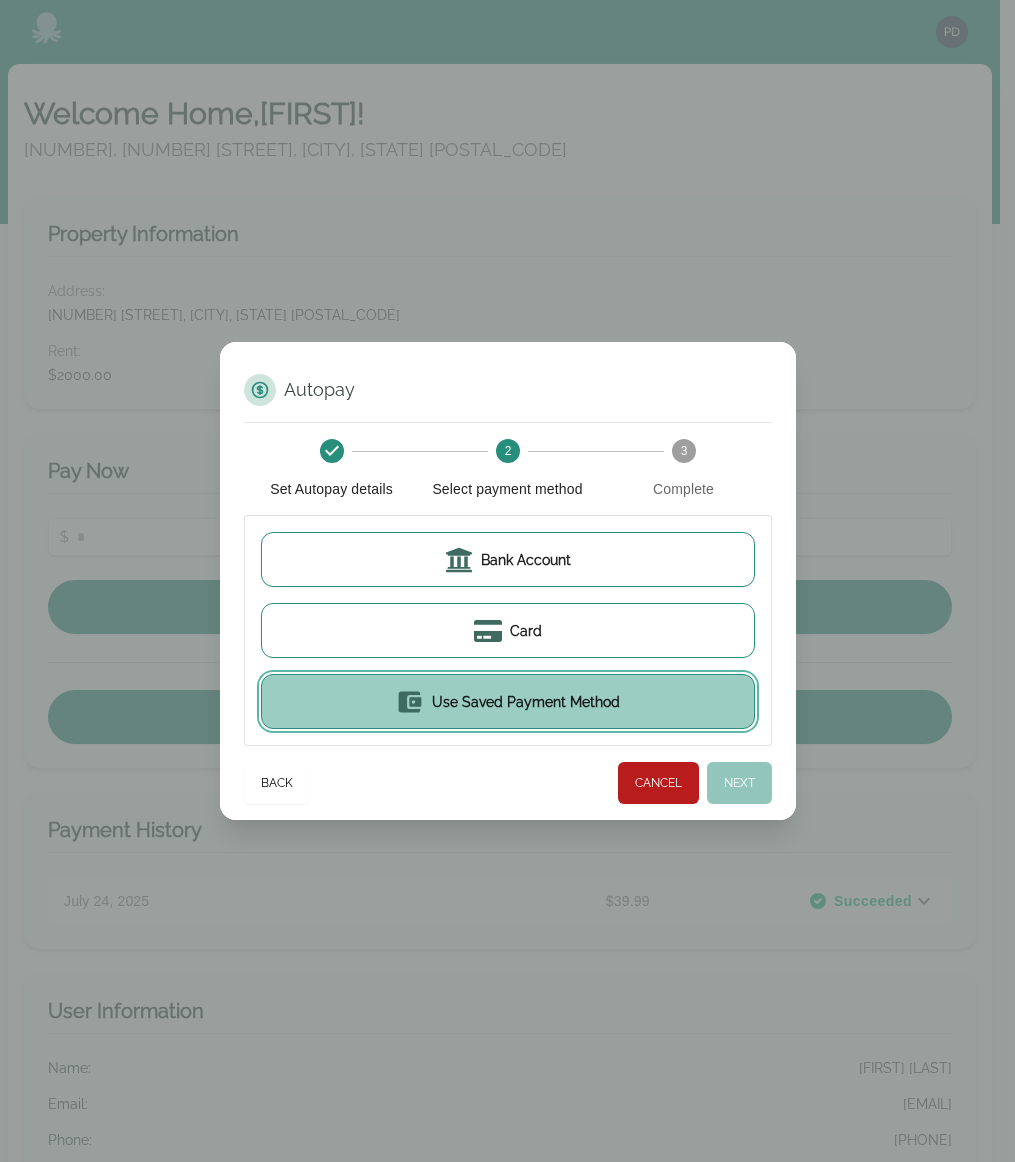 click on "Use Saved Payment Method" at bounding box center [526, 702] 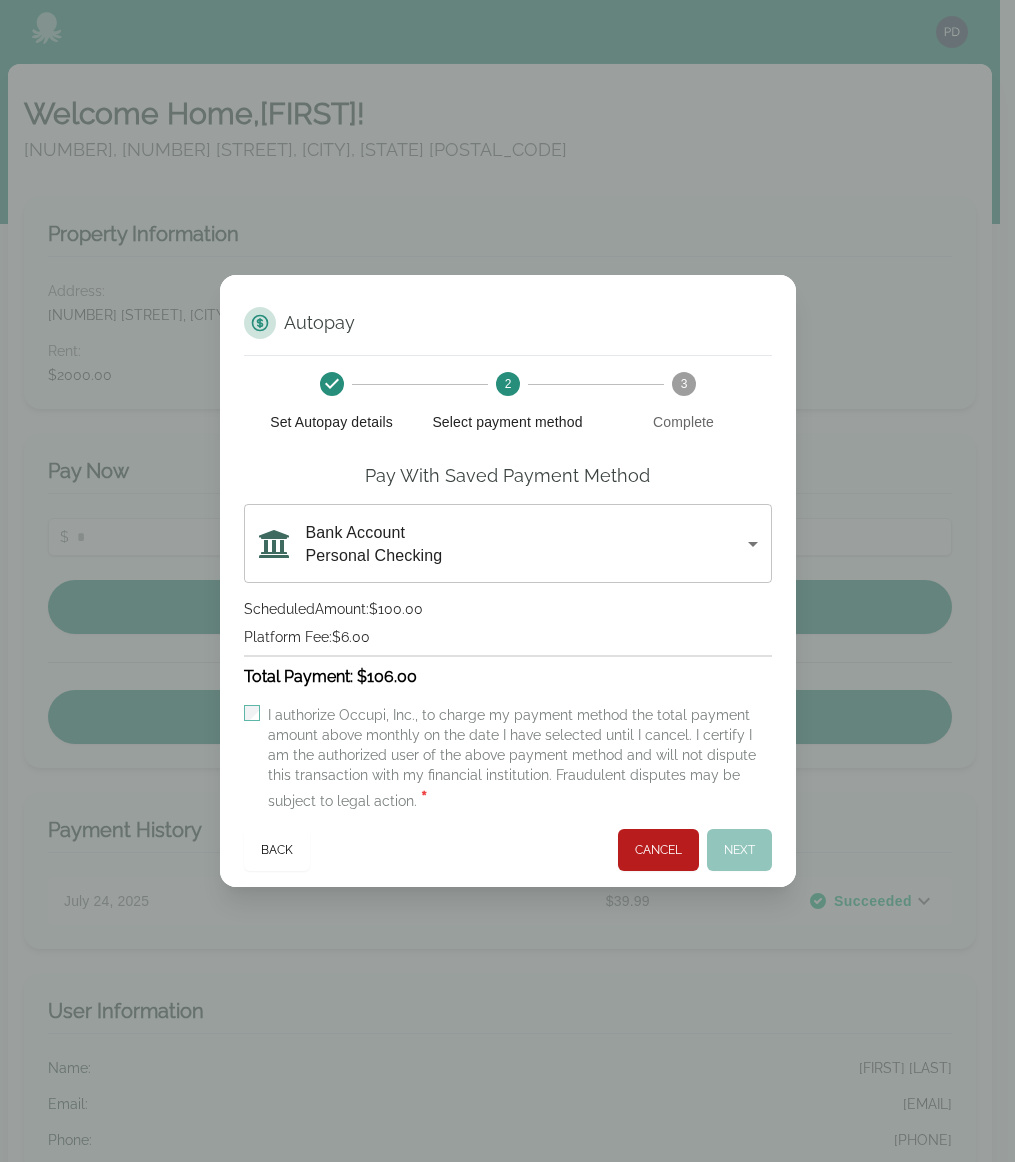 click on "I authorize Occupi, Inc., to charge my payment method the total payment amount above monthly on the date I have selected until I cancel. I certify I am the authorized user of the above payment method and will not dispute this transaction with my financial institution. Fraudulent disputes may be subject to legal action.   *" at bounding box center (520, 759) 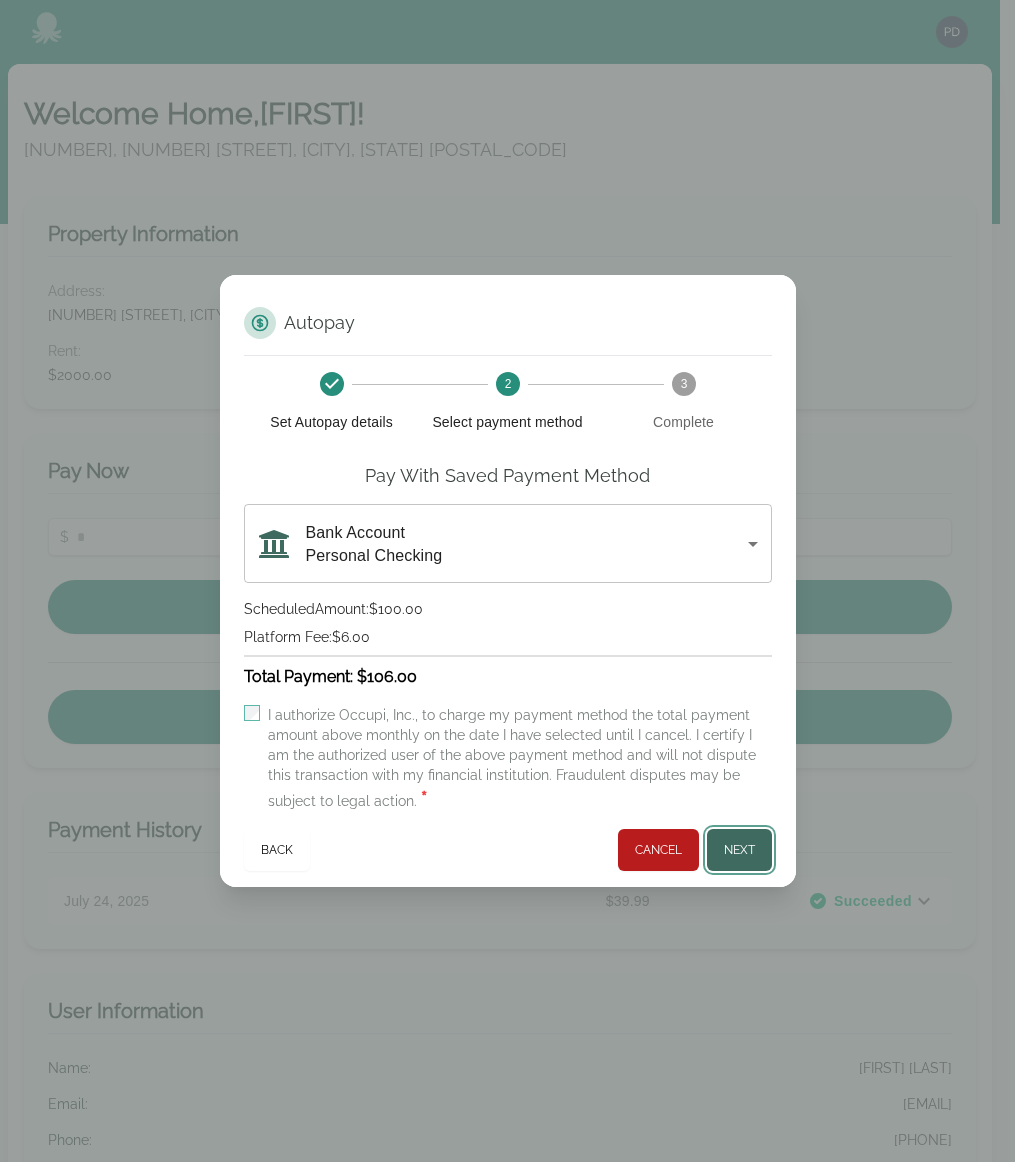 click on "Next" at bounding box center [739, 850] 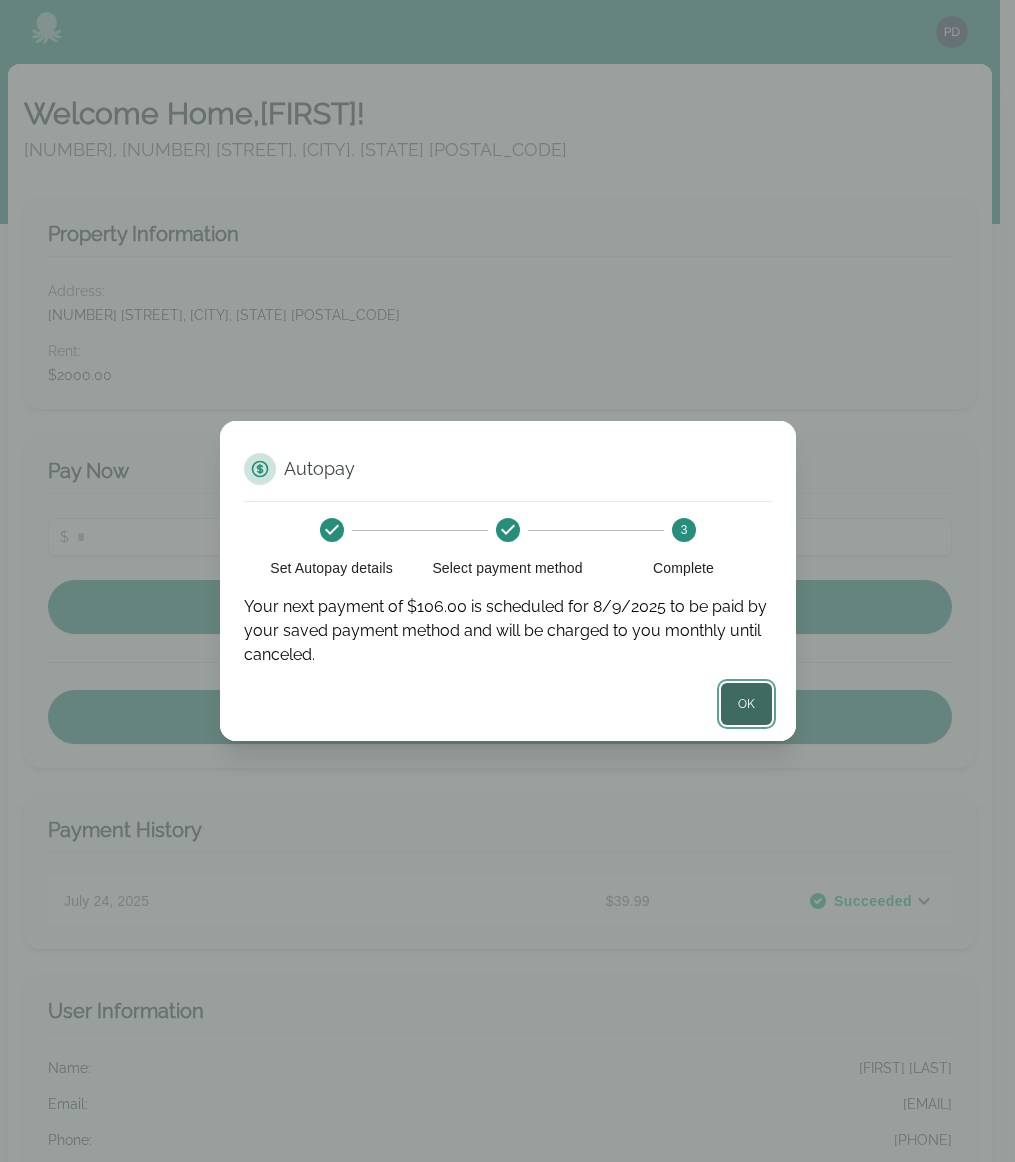 click on "OK" at bounding box center (746, 704) 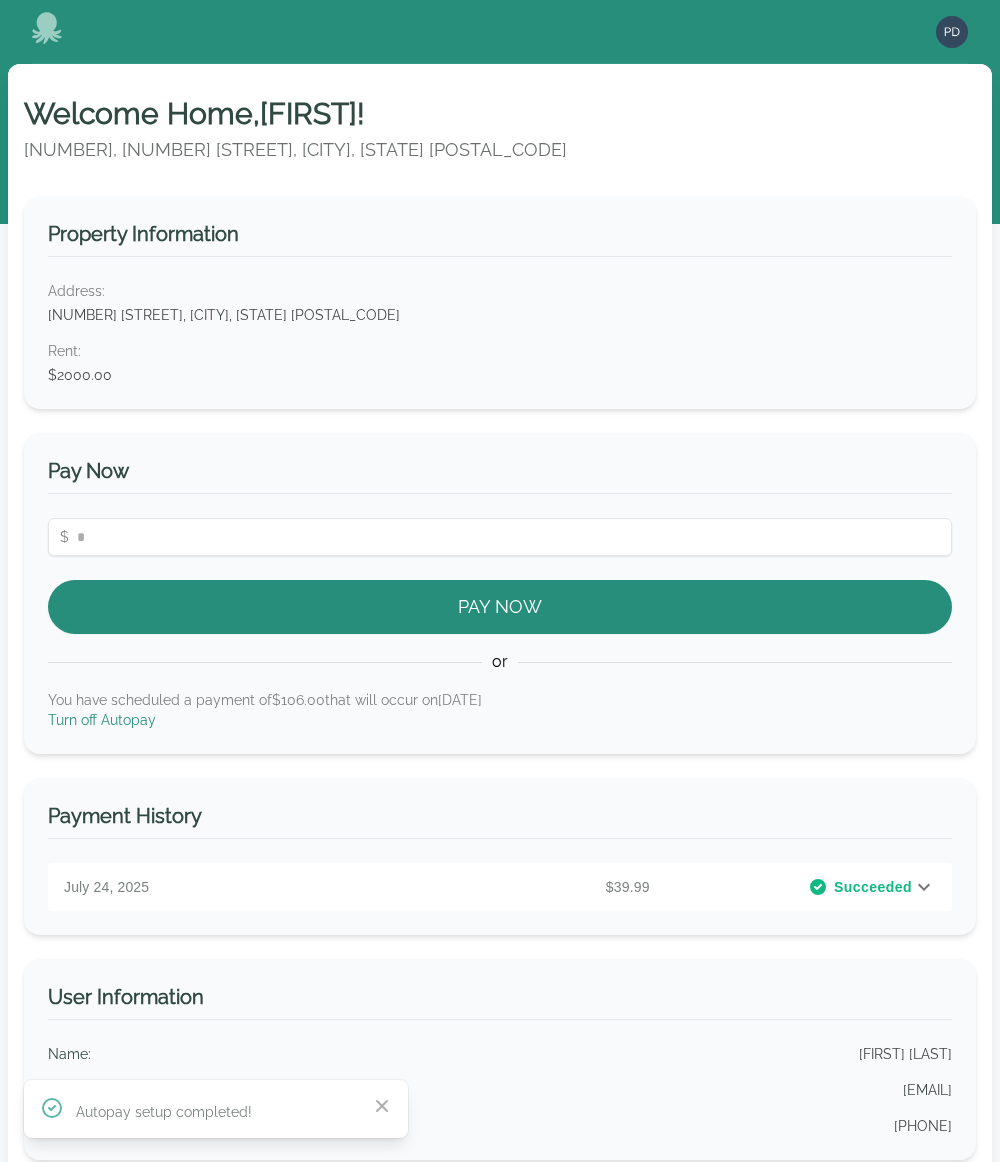click on "Turn off Autopay" at bounding box center [102, 720] 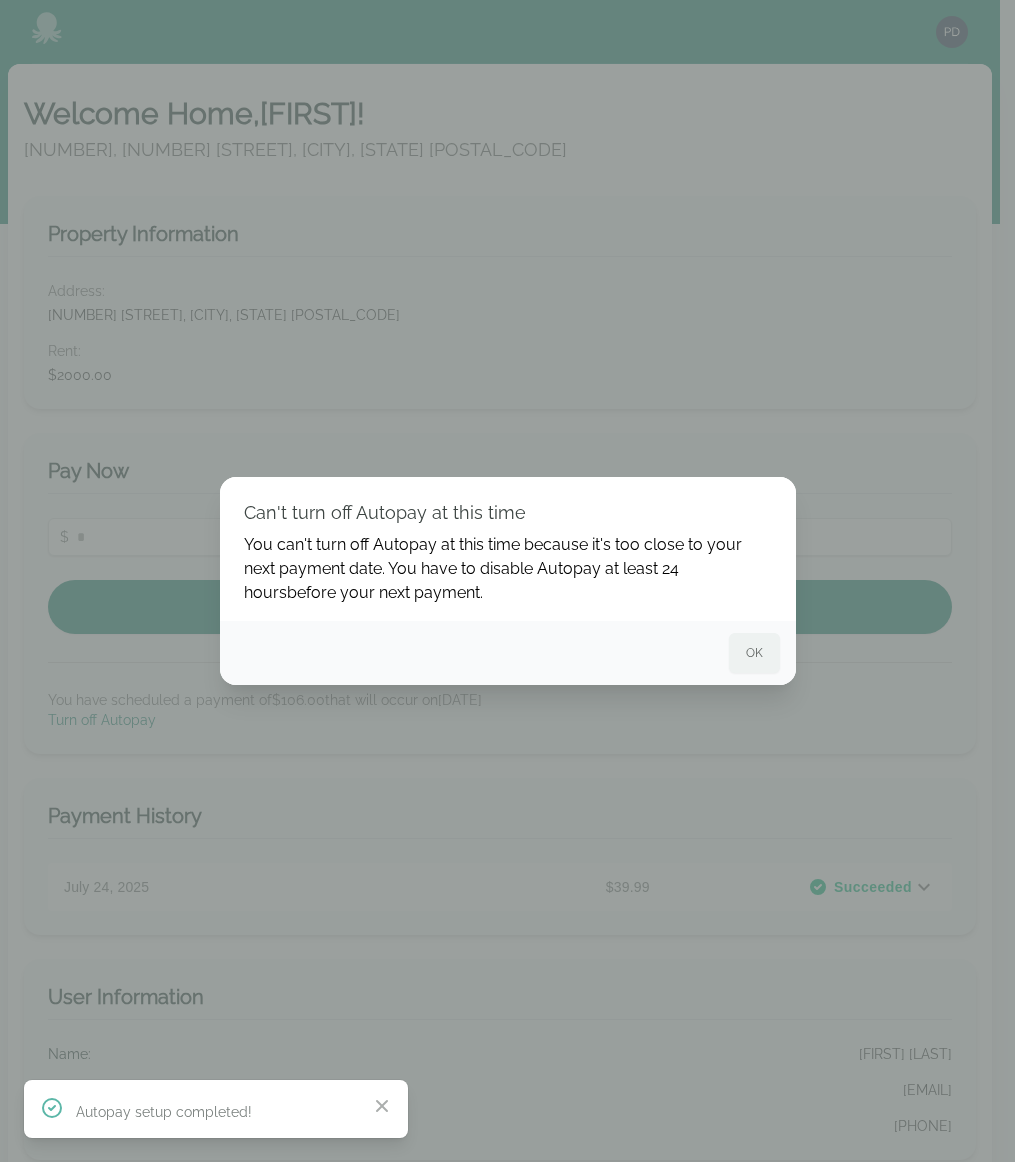 click on "OK" at bounding box center [754, 653] 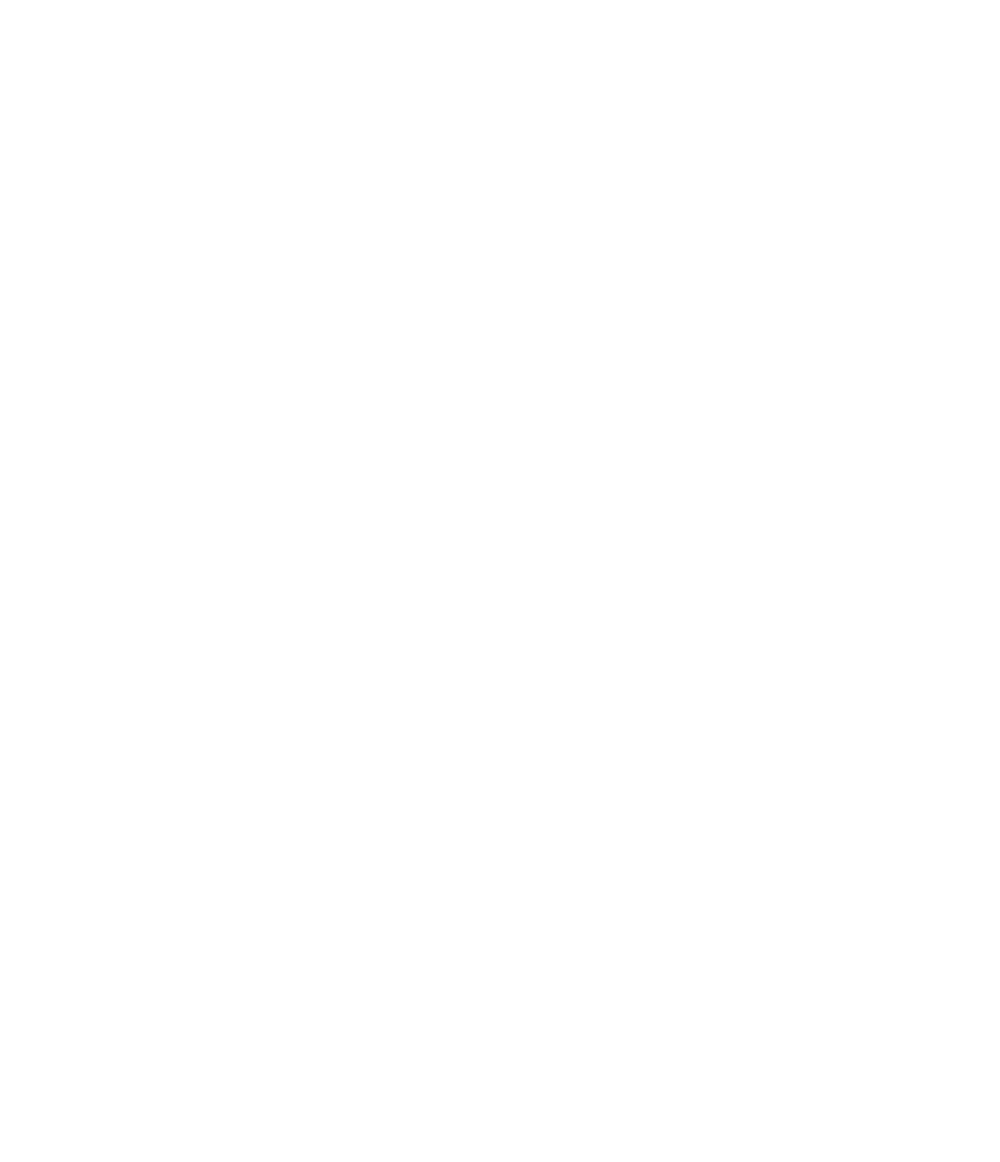 scroll, scrollTop: 0, scrollLeft: 0, axis: both 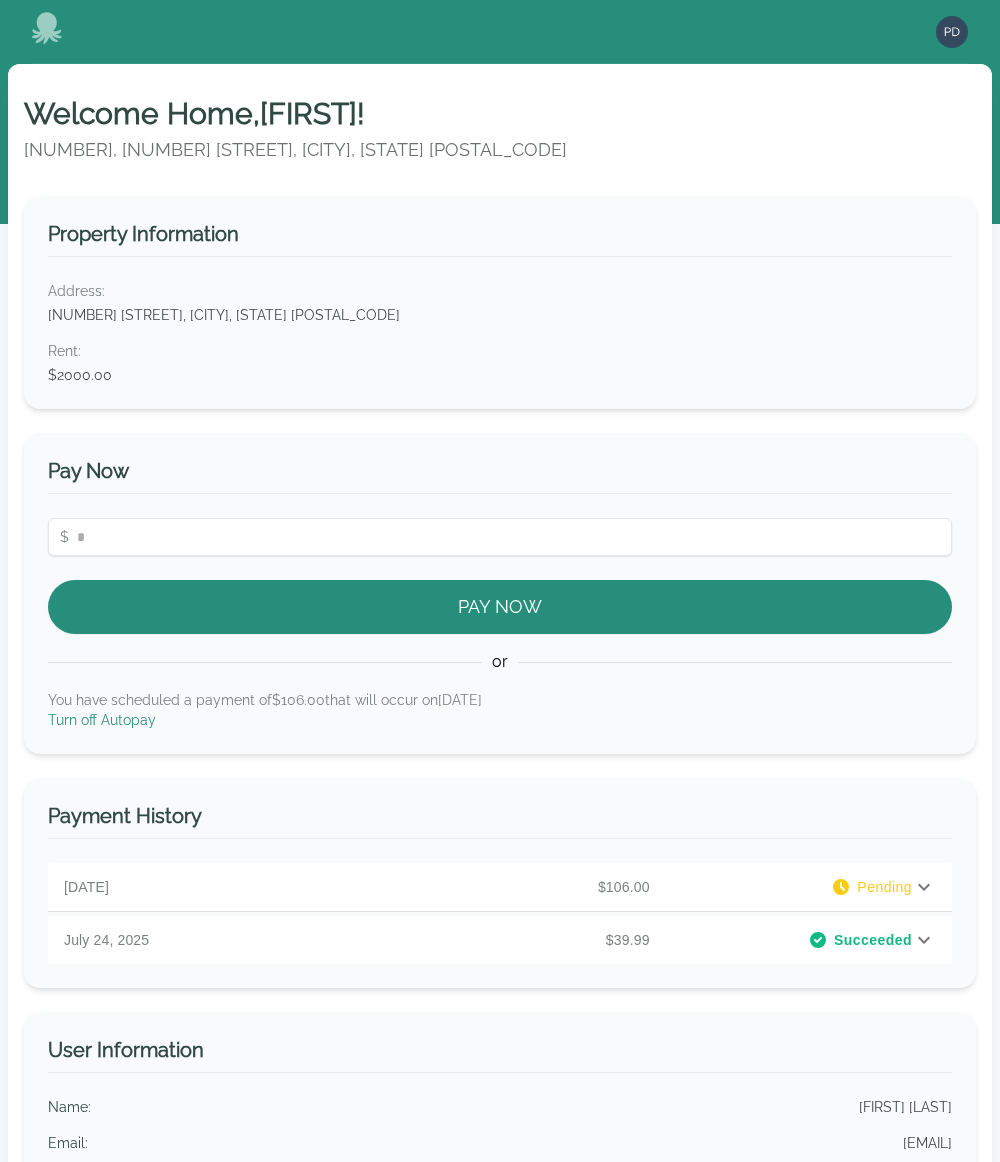 click on "Turn off Autopay" at bounding box center (102, 720) 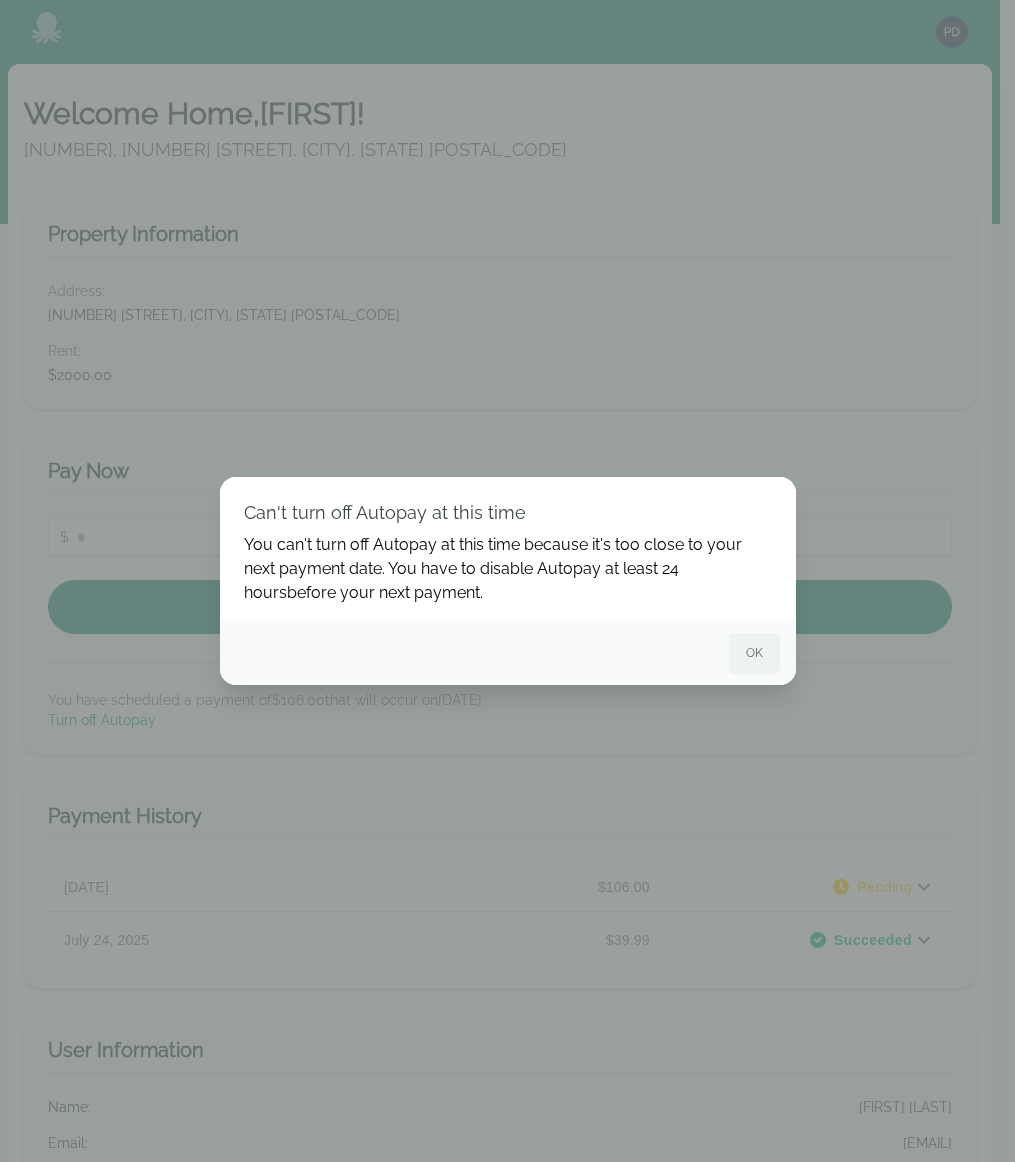 click on "OK" at bounding box center (754, 653) 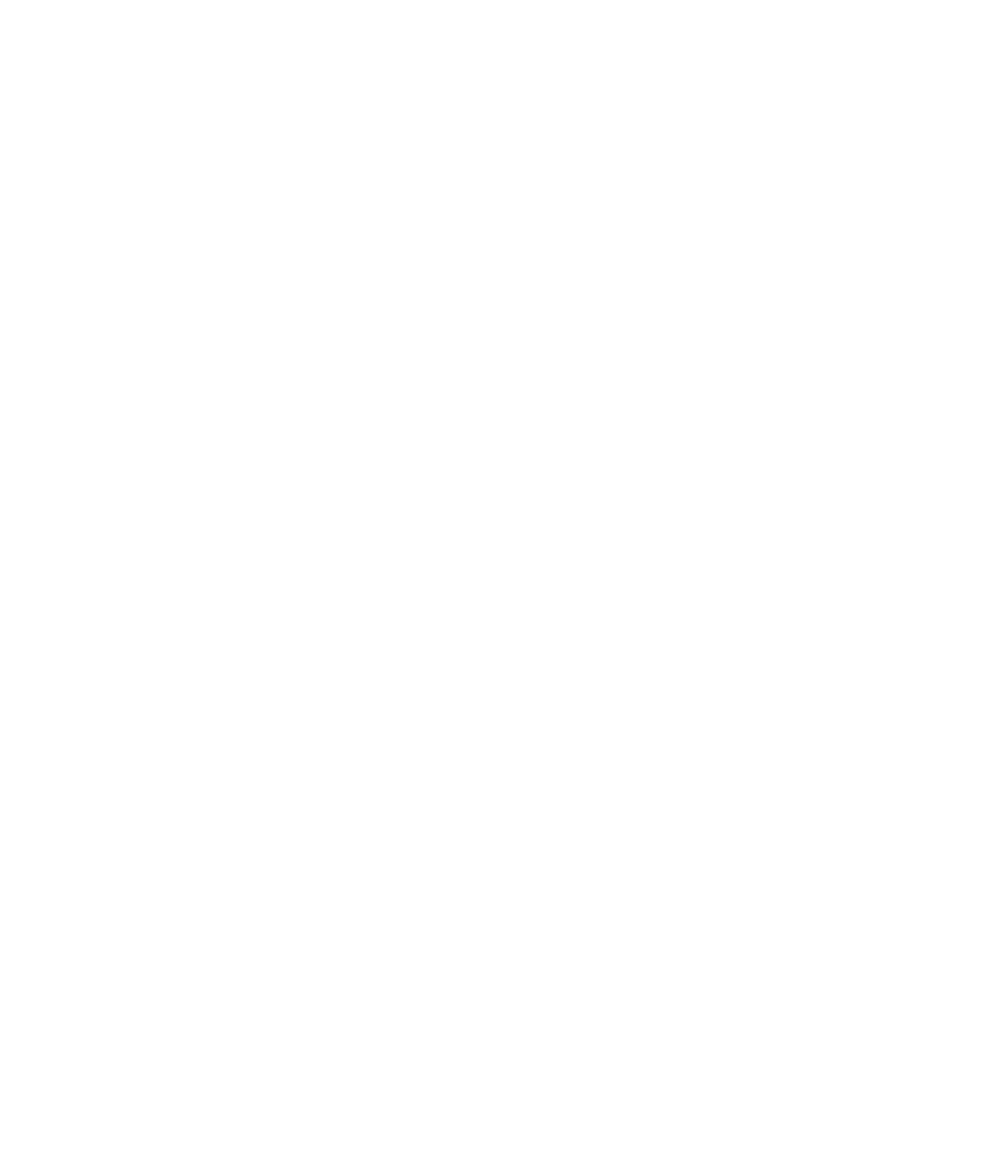 scroll, scrollTop: 0, scrollLeft: 0, axis: both 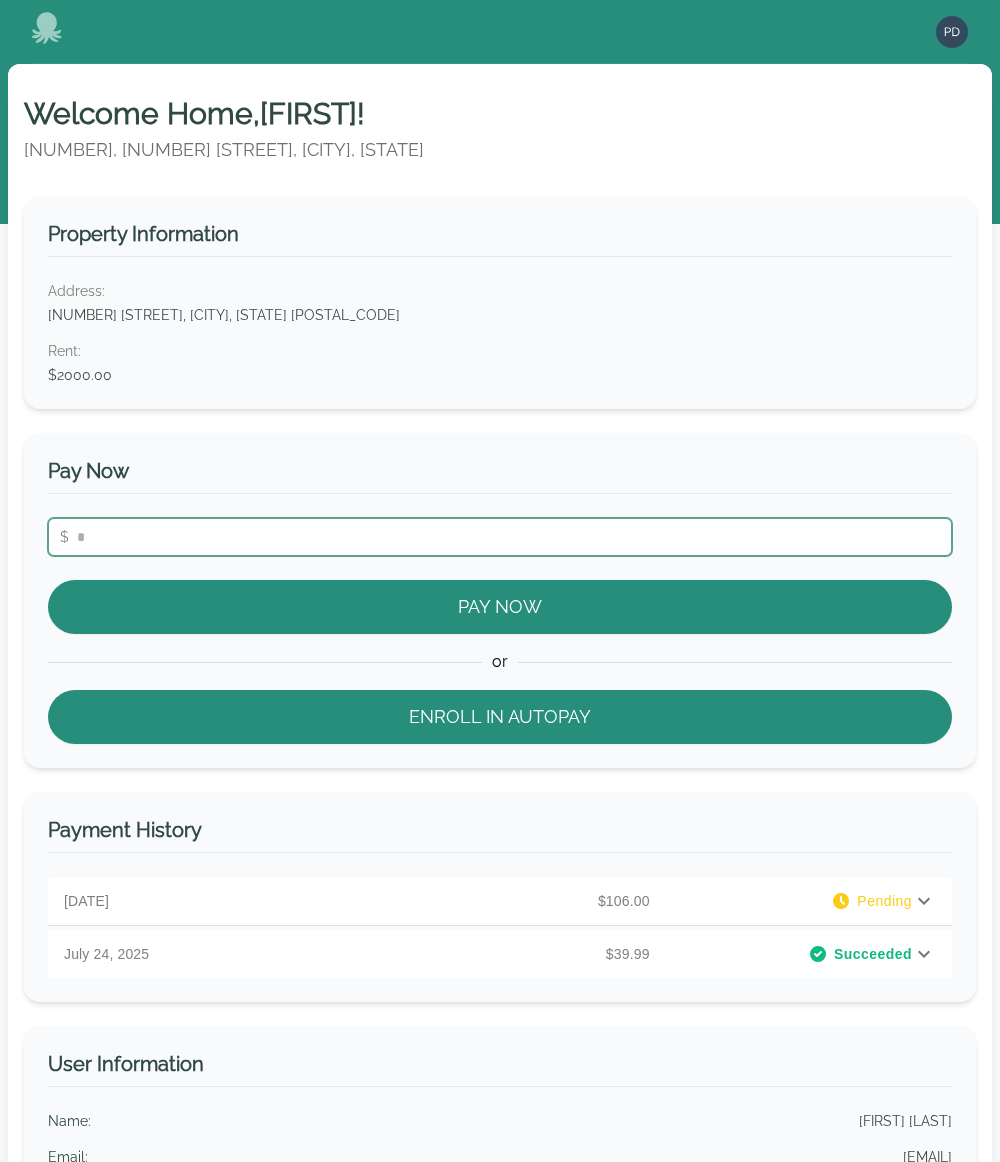 click at bounding box center (500, 537) 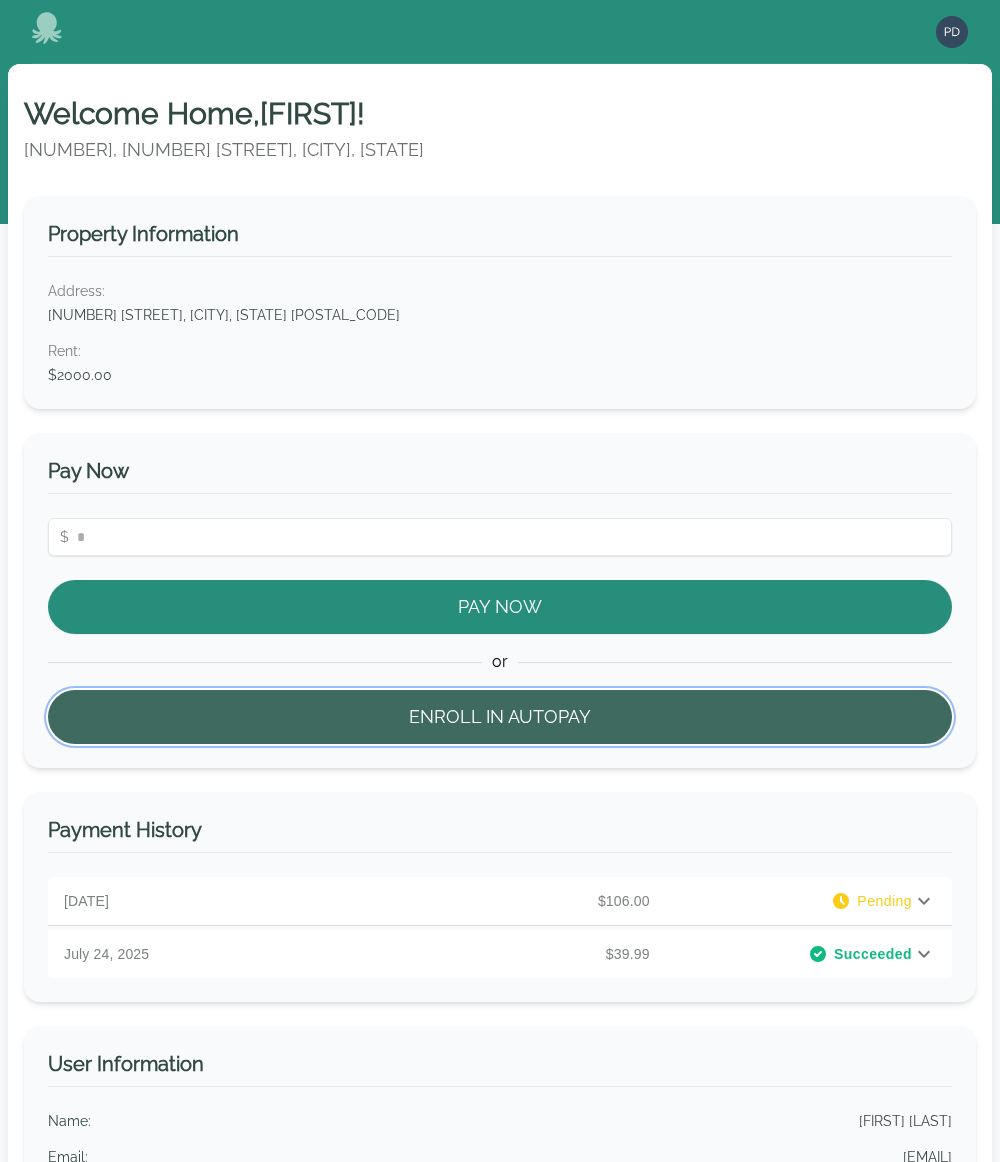 click on "Enroll in Autopay" at bounding box center [500, 717] 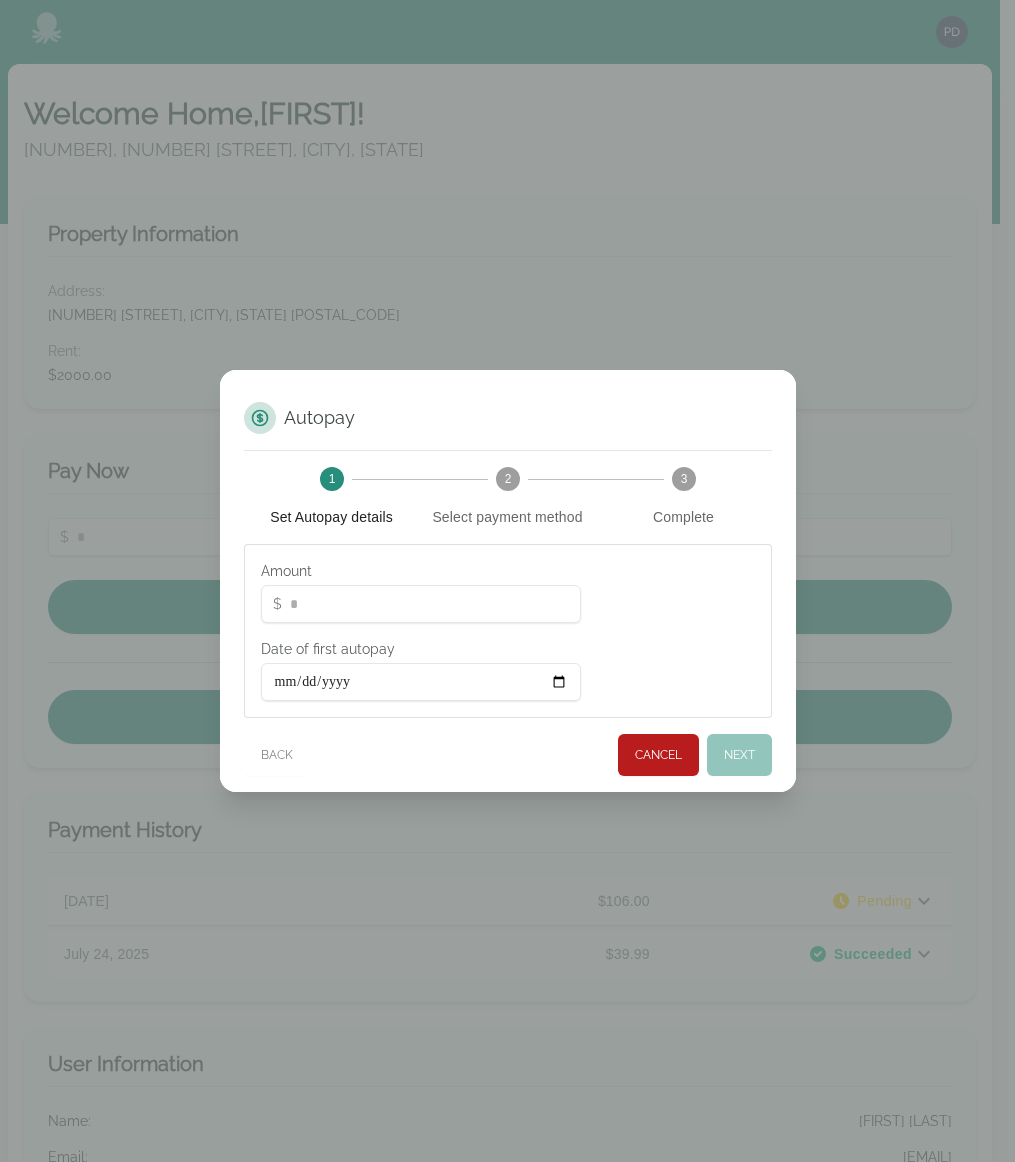 click on "*" at bounding box center (421, 604) 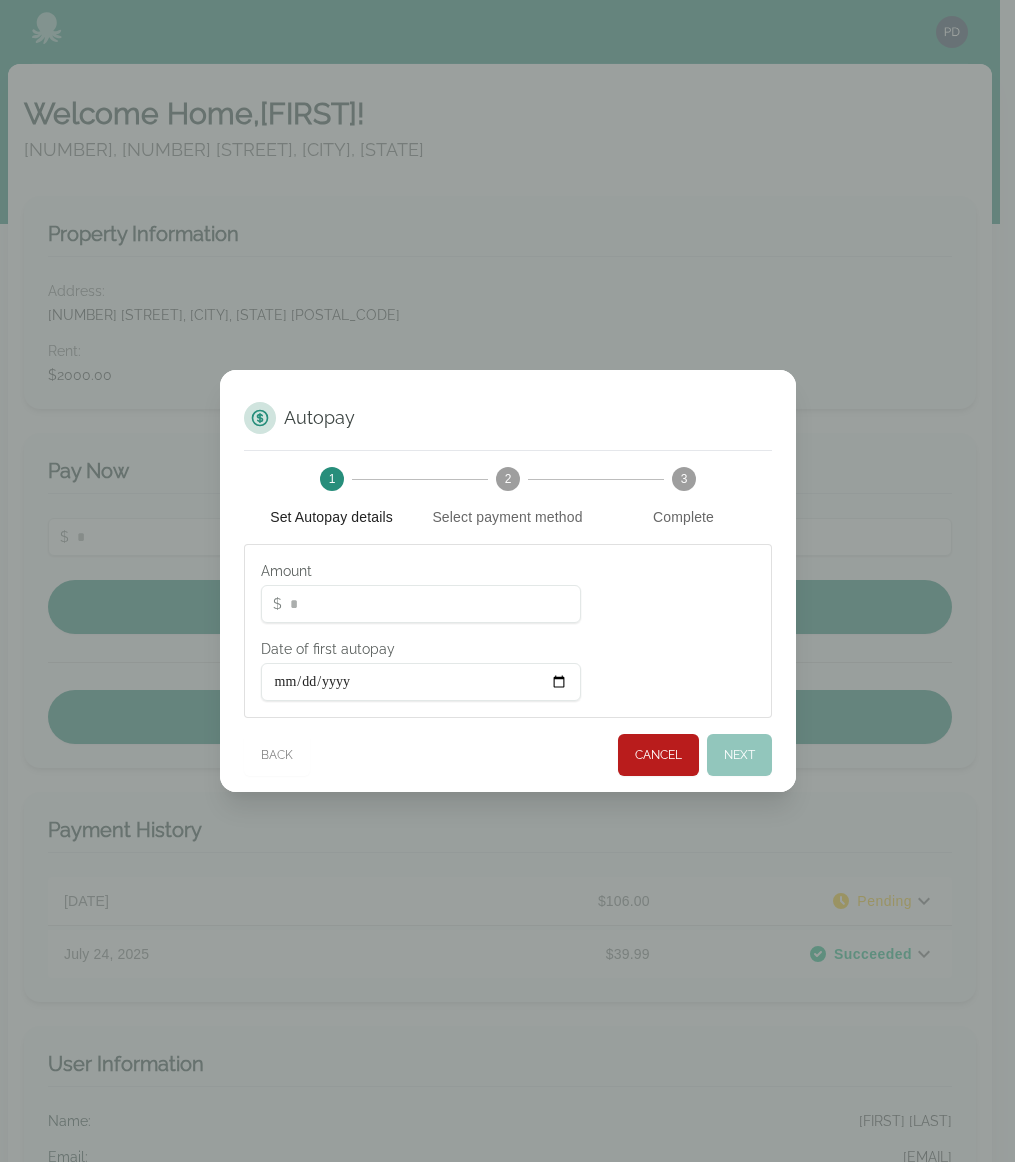 click on "*" at bounding box center [421, 604] 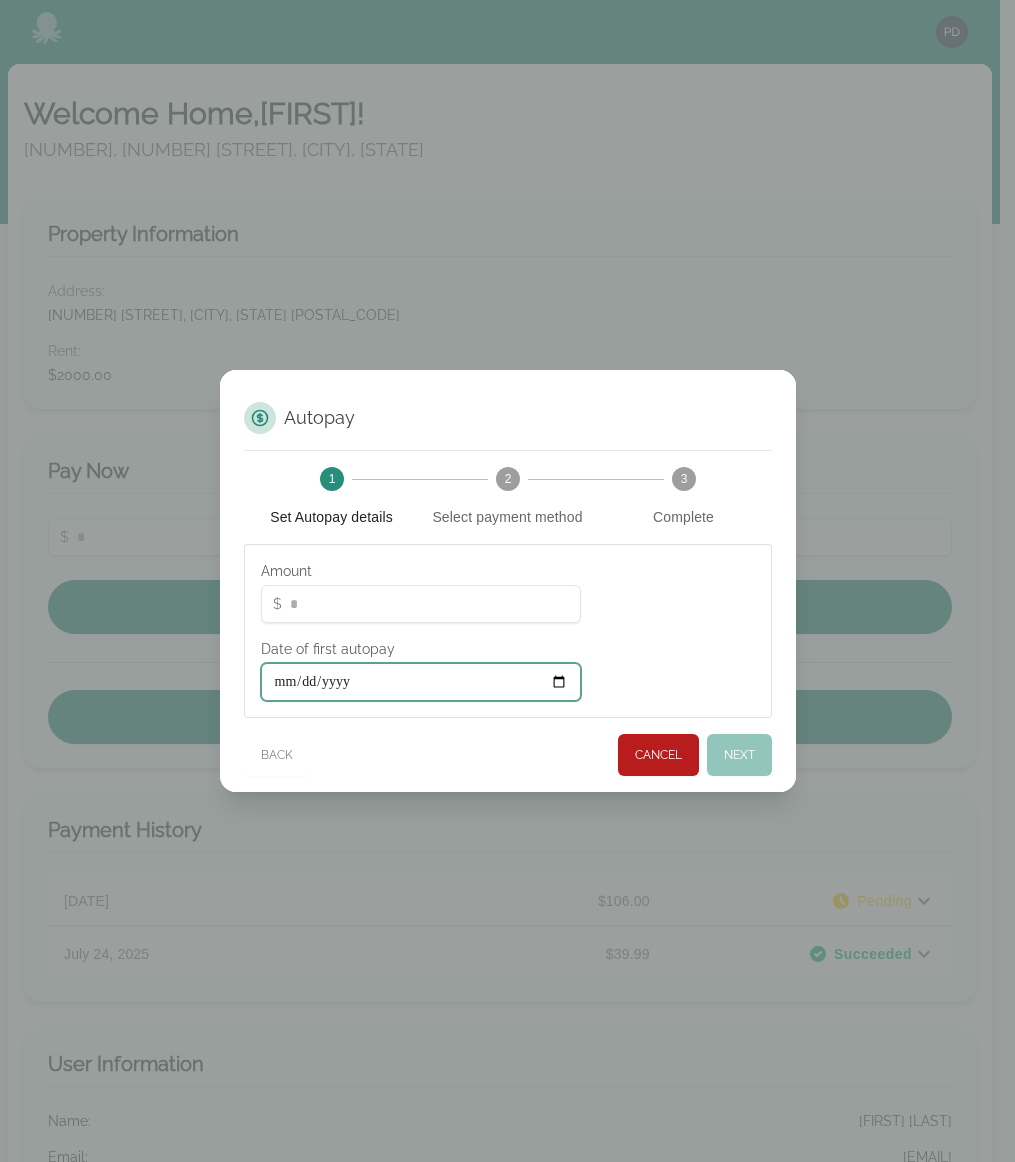 click on "Date of first autopay" at bounding box center [421, 682] 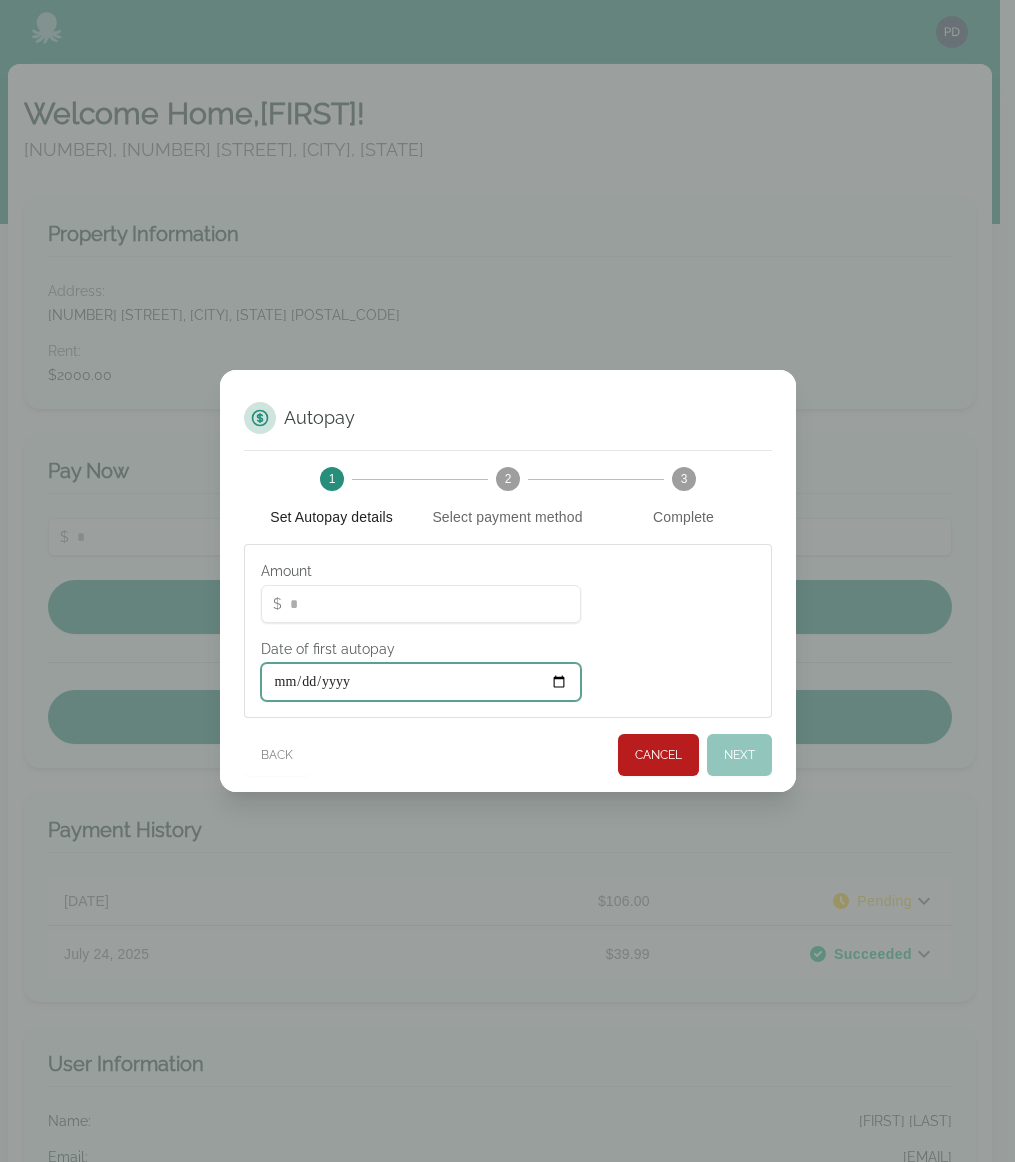 type on "**********" 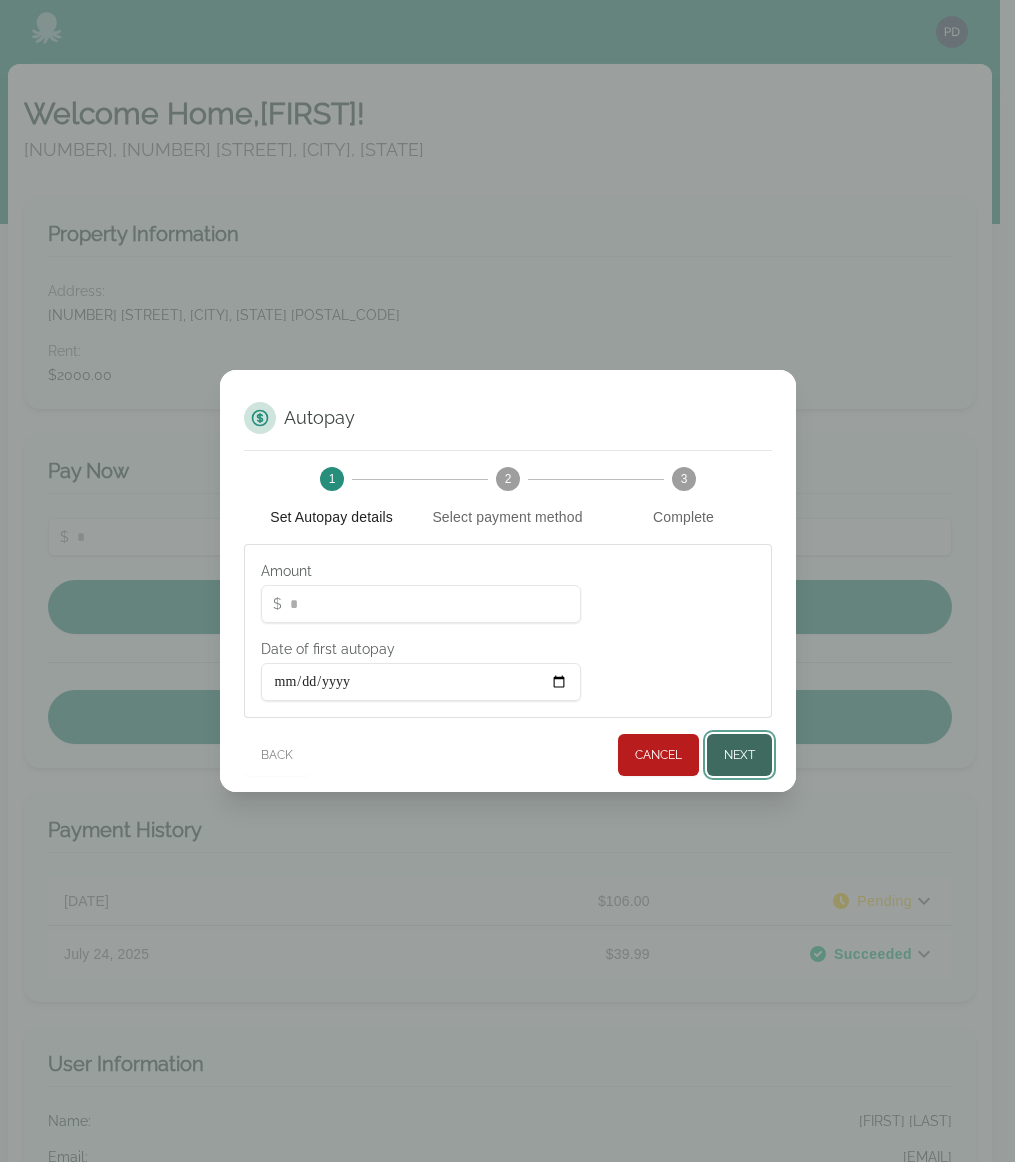 click on "Next" at bounding box center [739, 755] 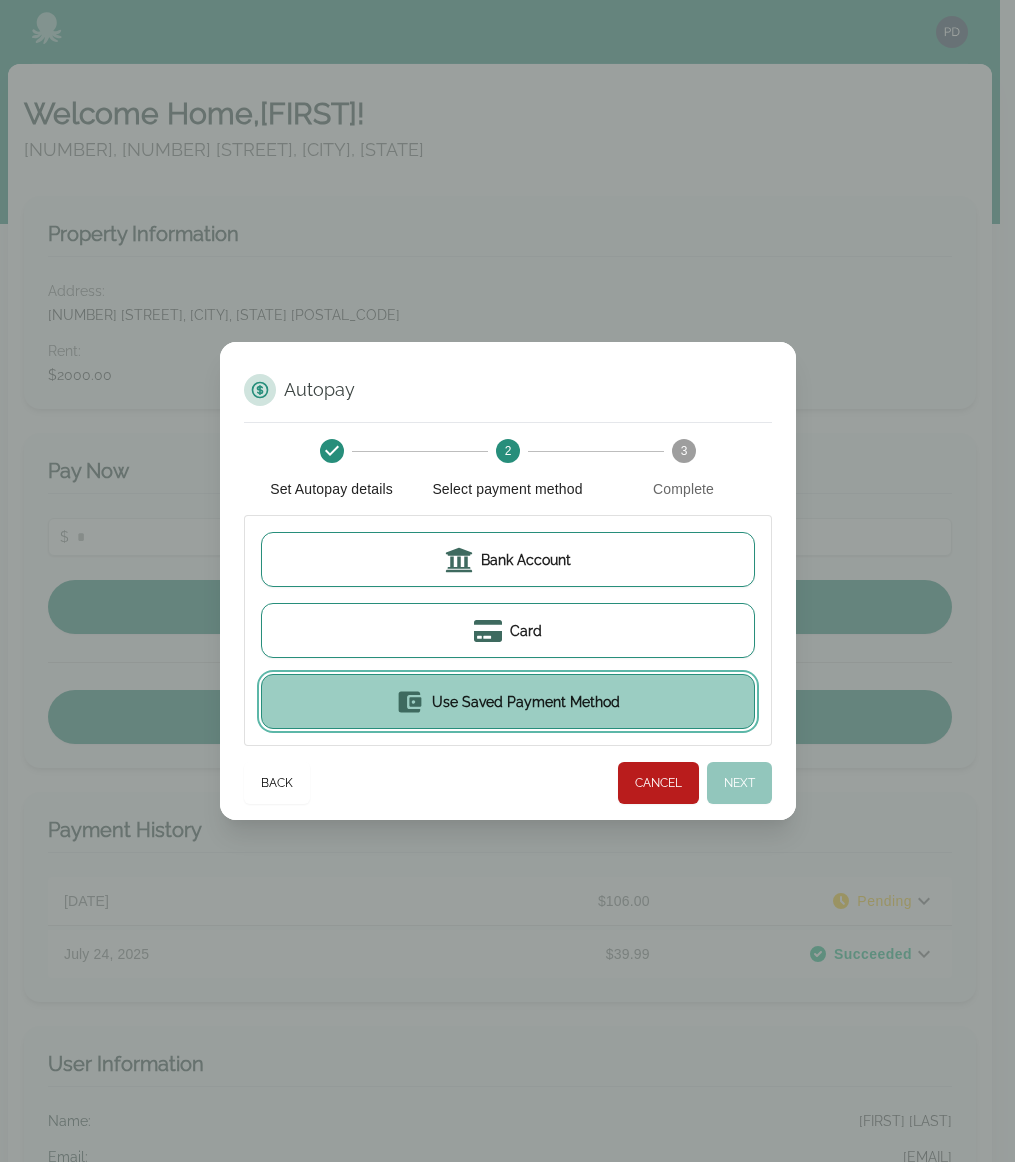 click on "Use Saved Payment Method" at bounding box center [508, 701] 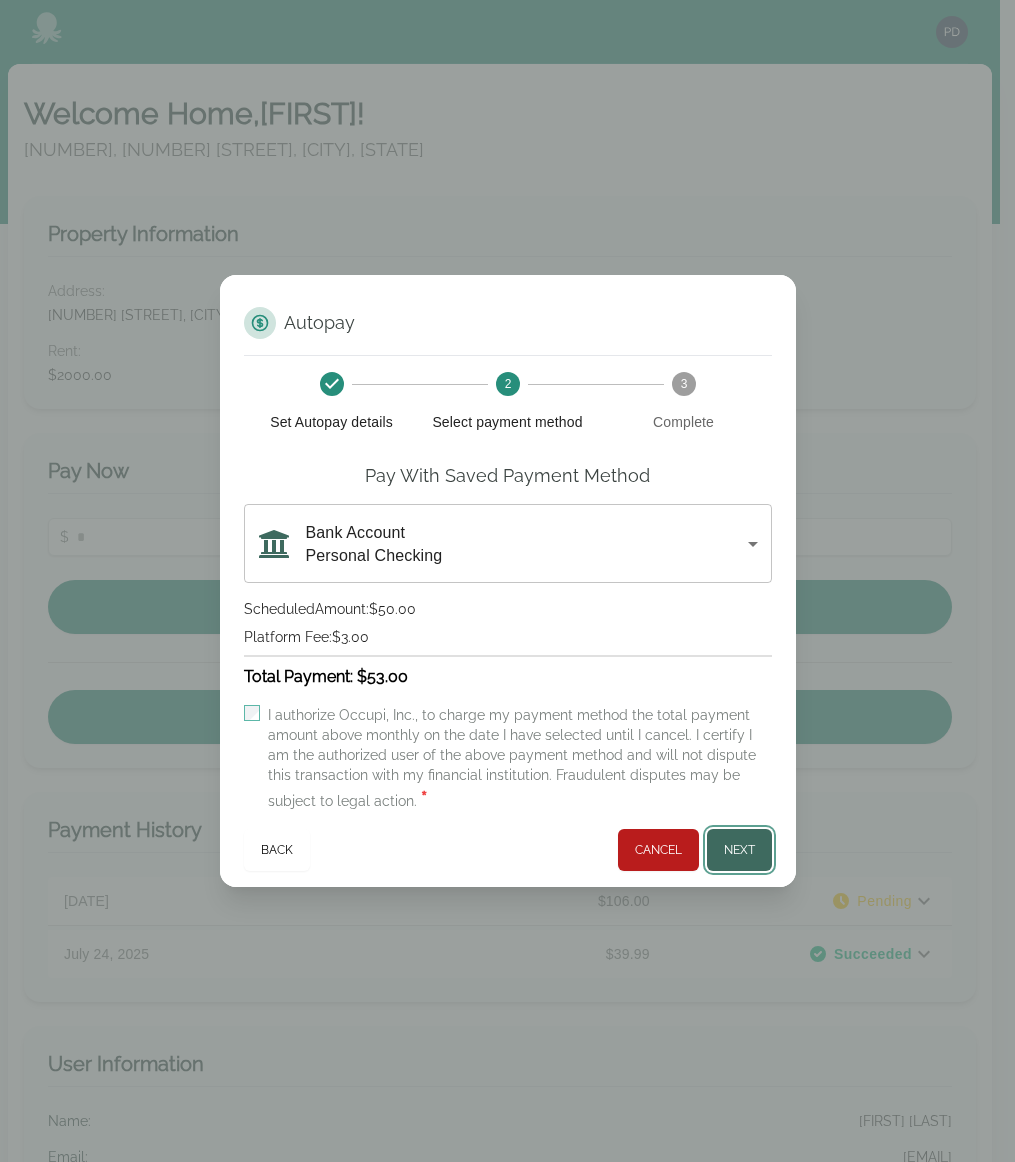 click on "Next" at bounding box center [739, 850] 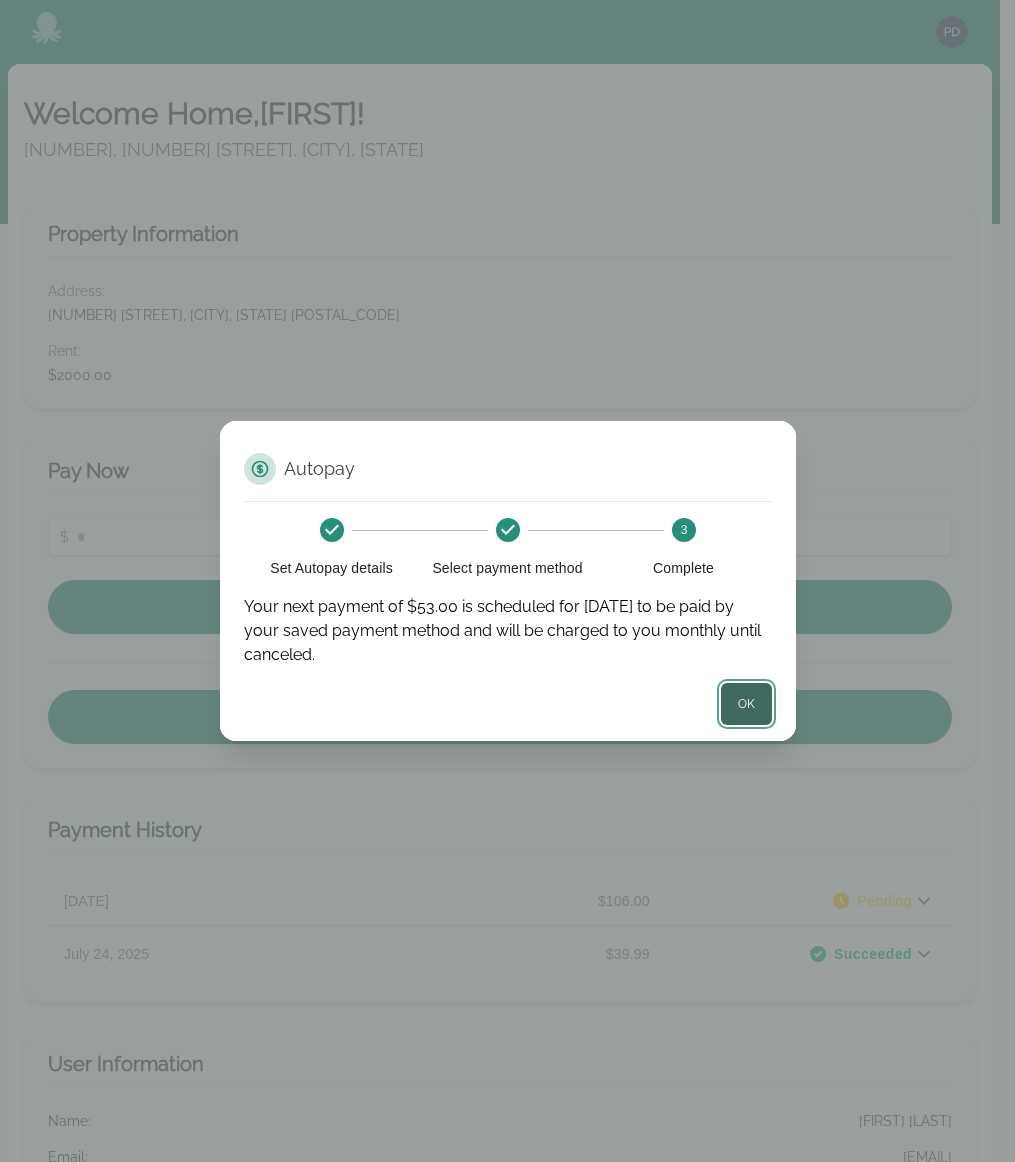 click on "OK" at bounding box center [746, 704] 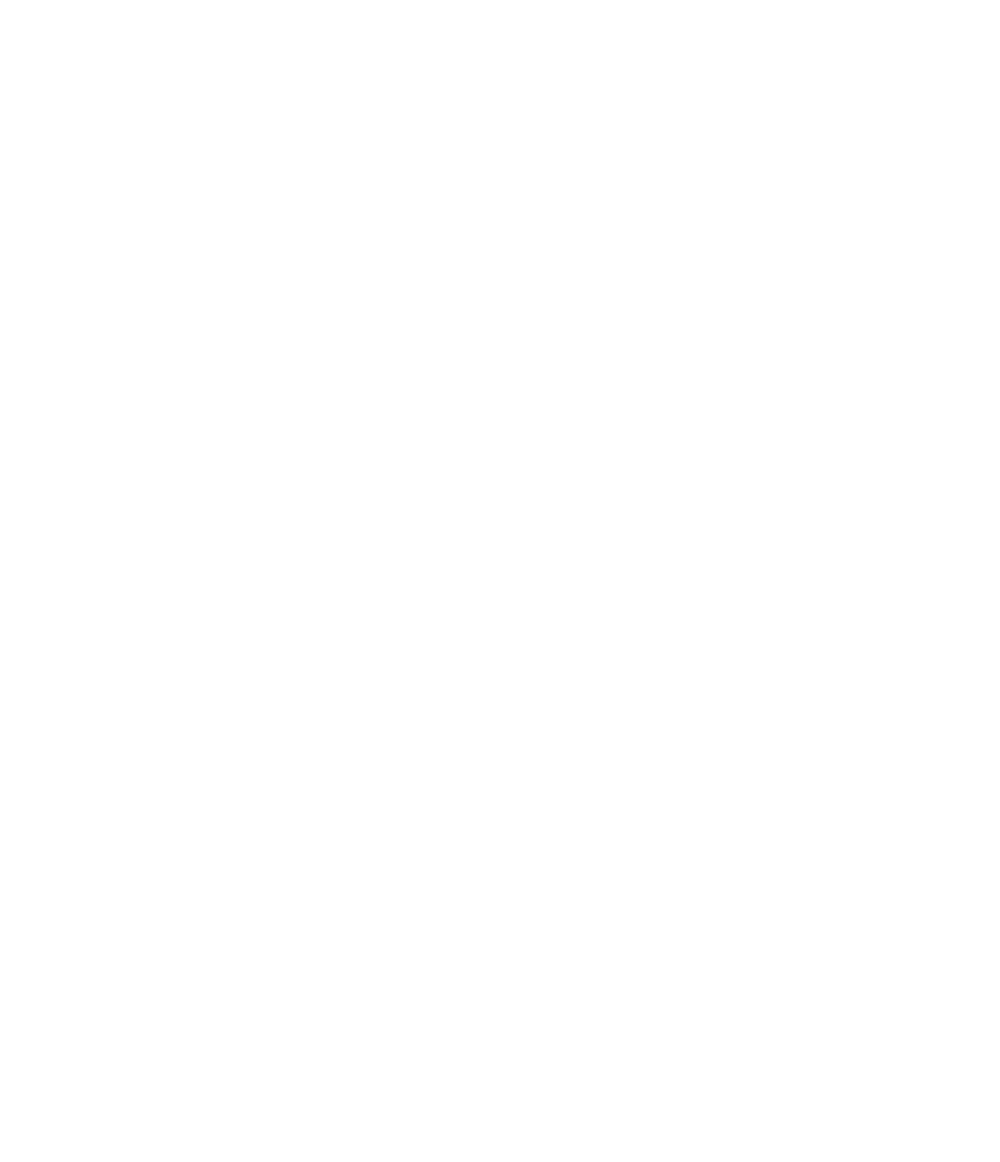 scroll, scrollTop: 0, scrollLeft: 0, axis: both 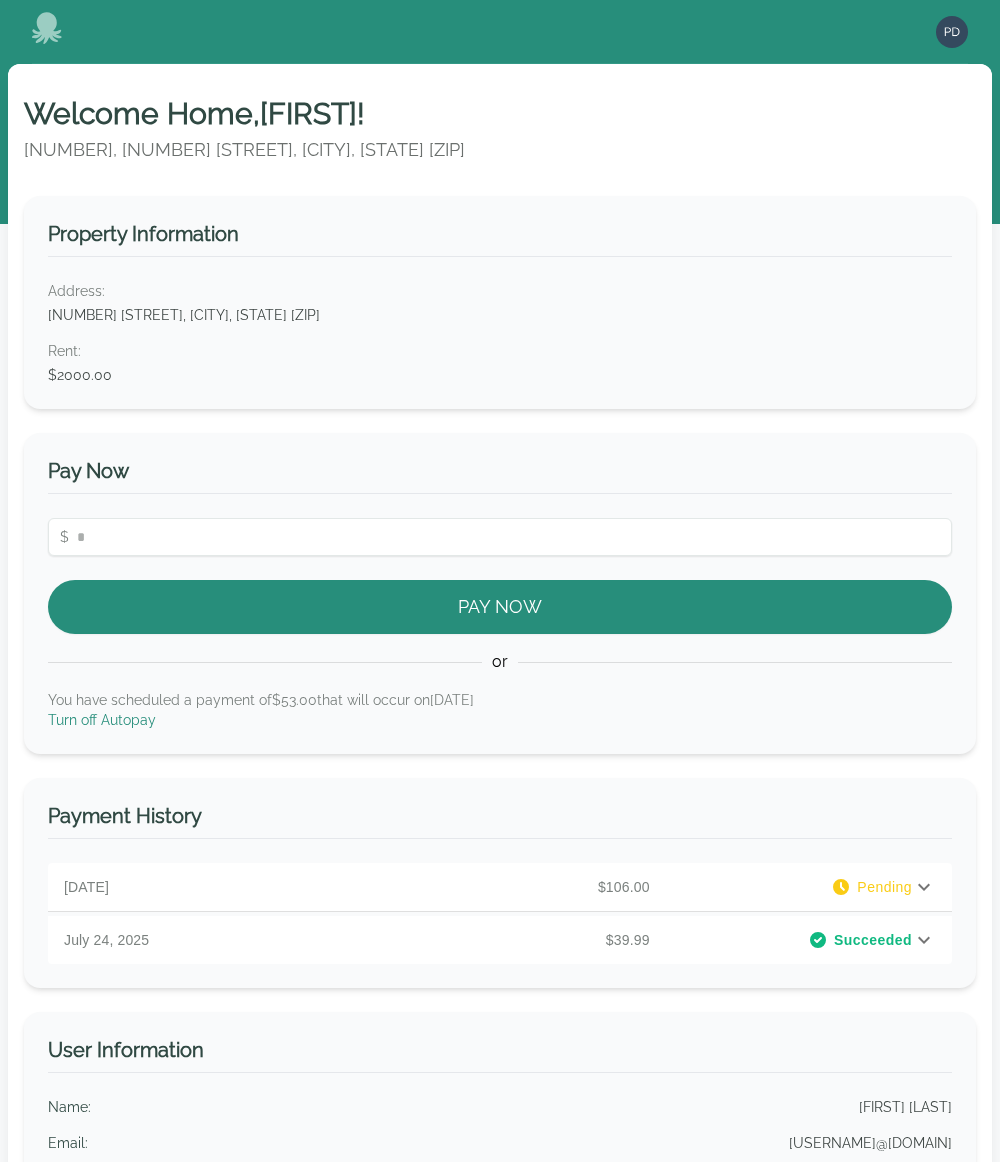 click on "Turn off Autopay" at bounding box center [102, 720] 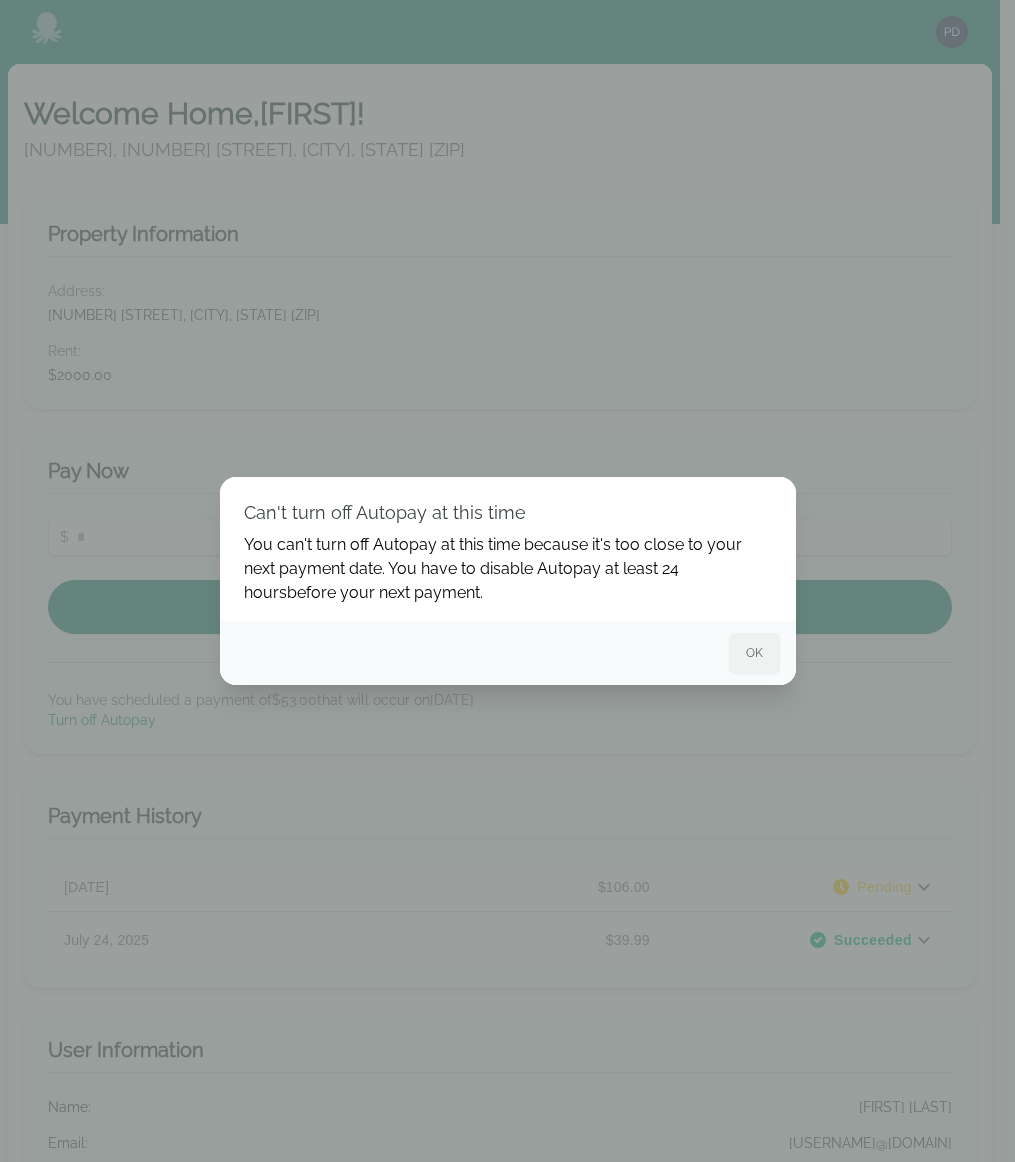 click on "OK" at bounding box center [754, 653] 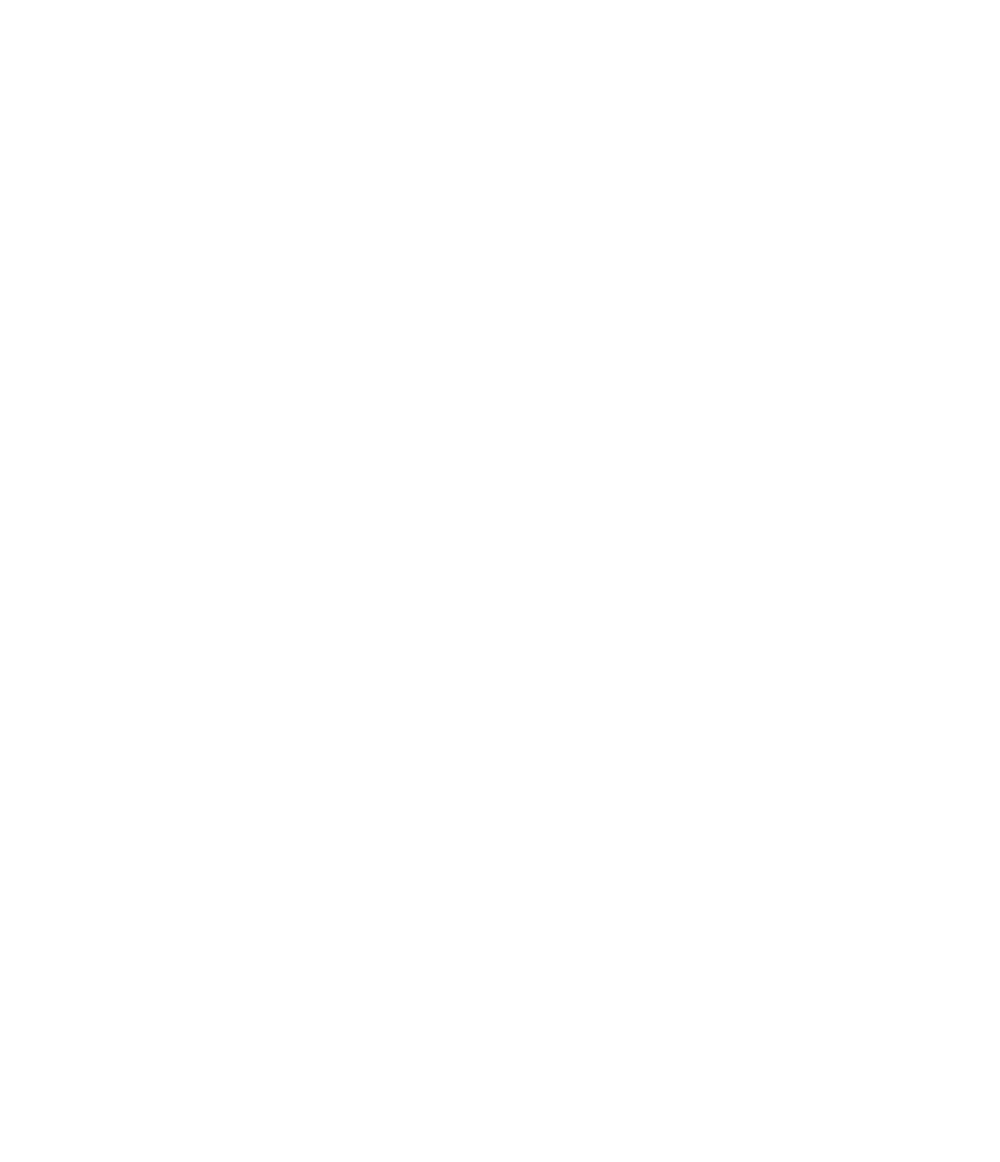 scroll, scrollTop: 0, scrollLeft: 0, axis: both 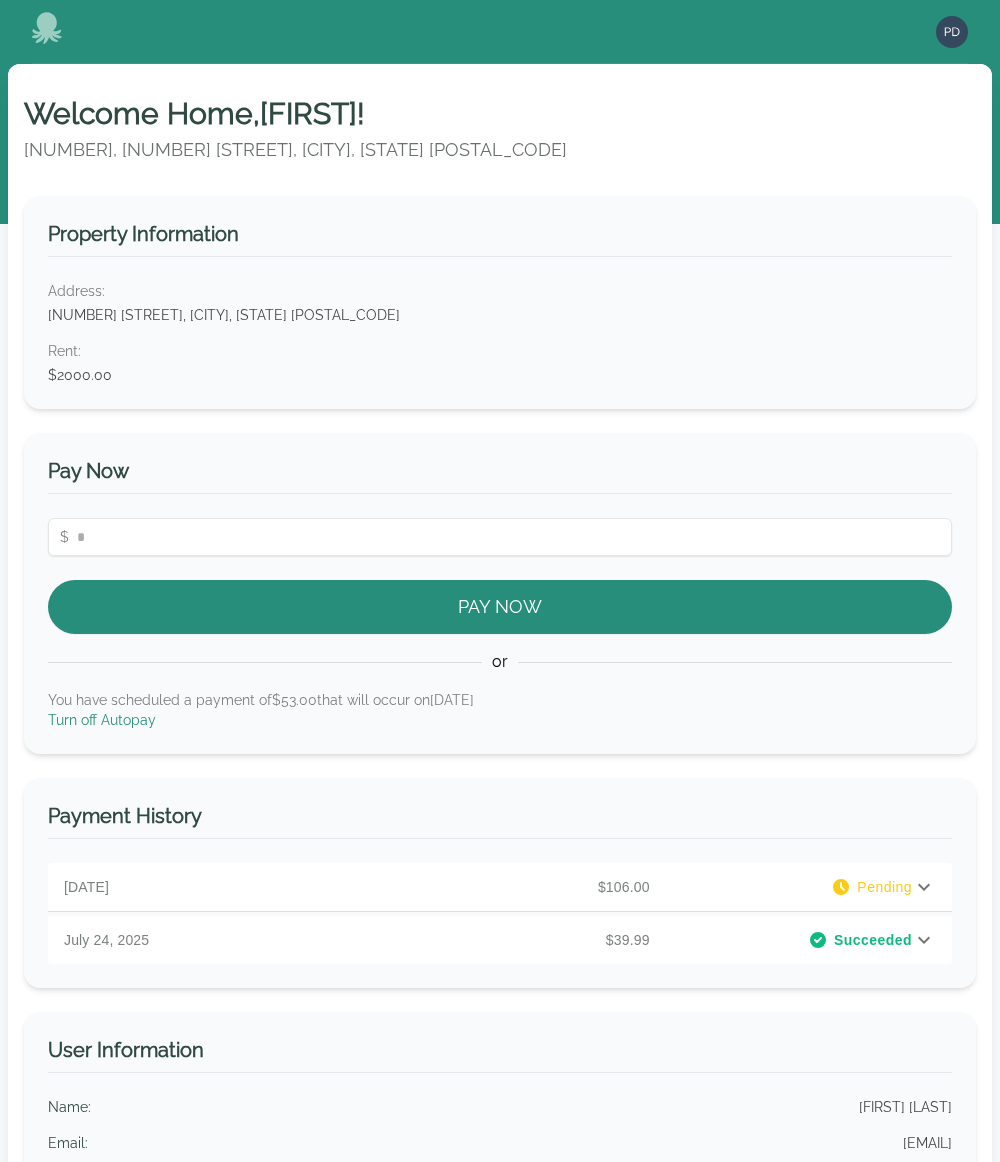 click on "Turn off Autopay" at bounding box center (102, 720) 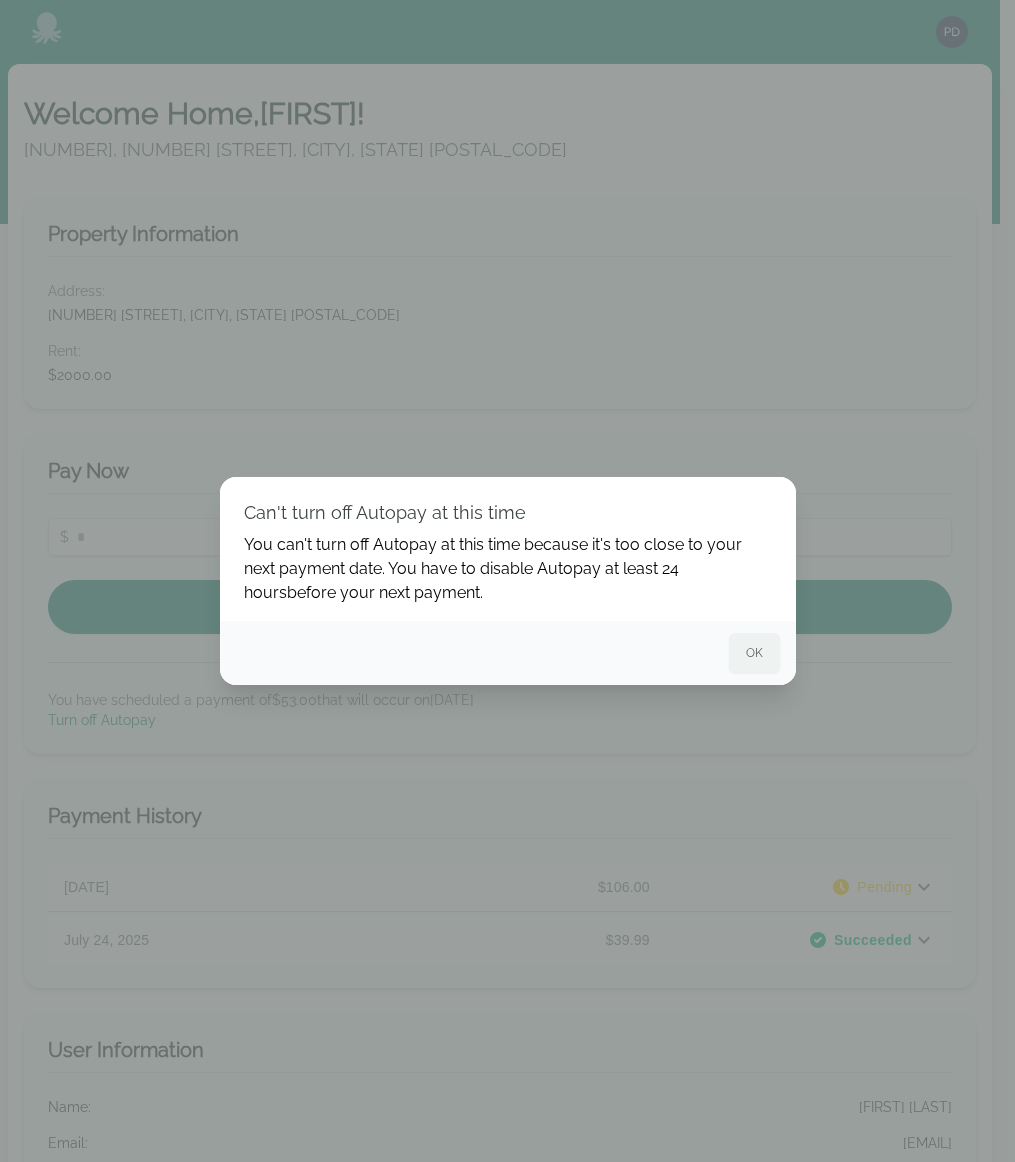 click on "OK" at bounding box center (754, 653) 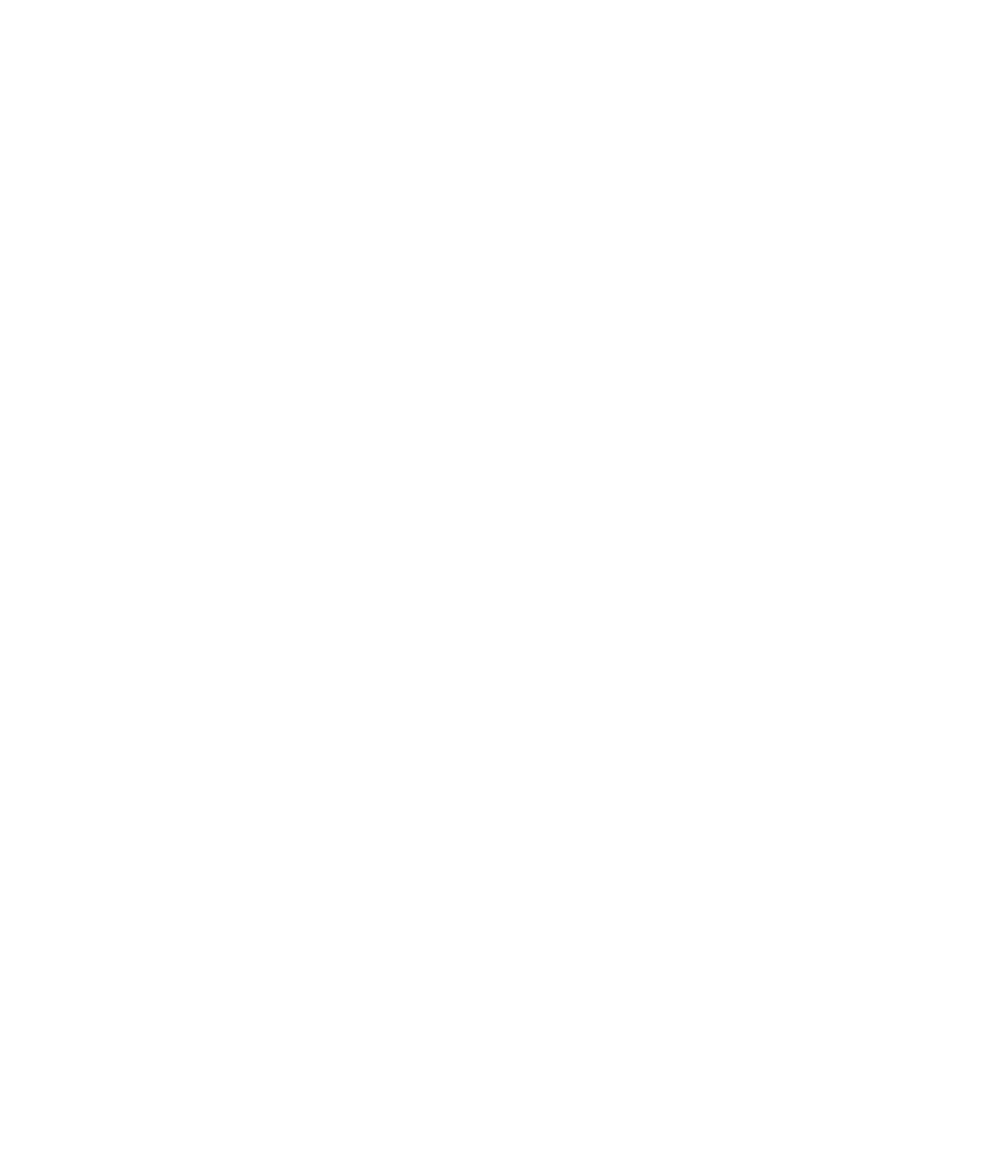 scroll, scrollTop: 0, scrollLeft: 0, axis: both 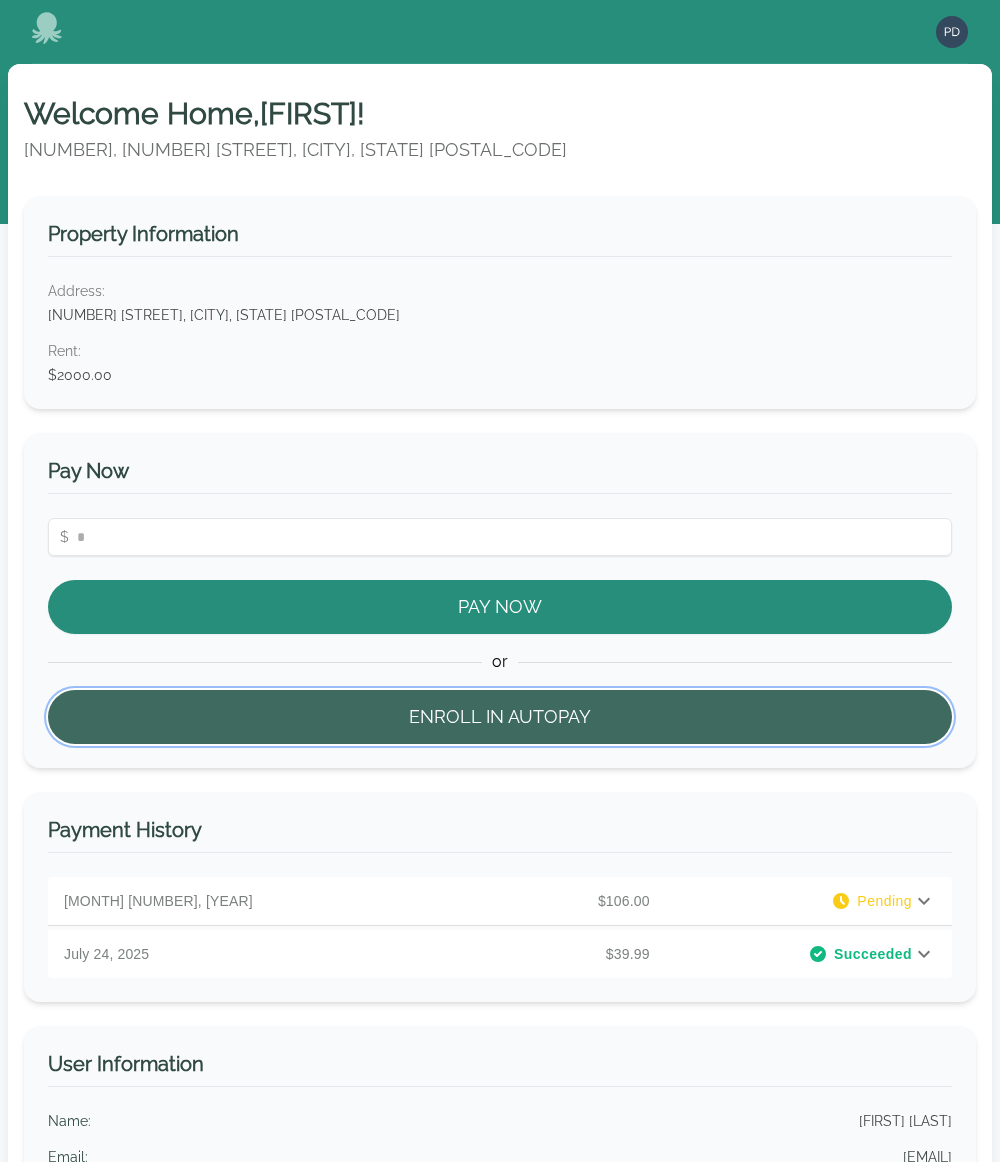 click on "Enroll in Autopay" at bounding box center (500, 717) 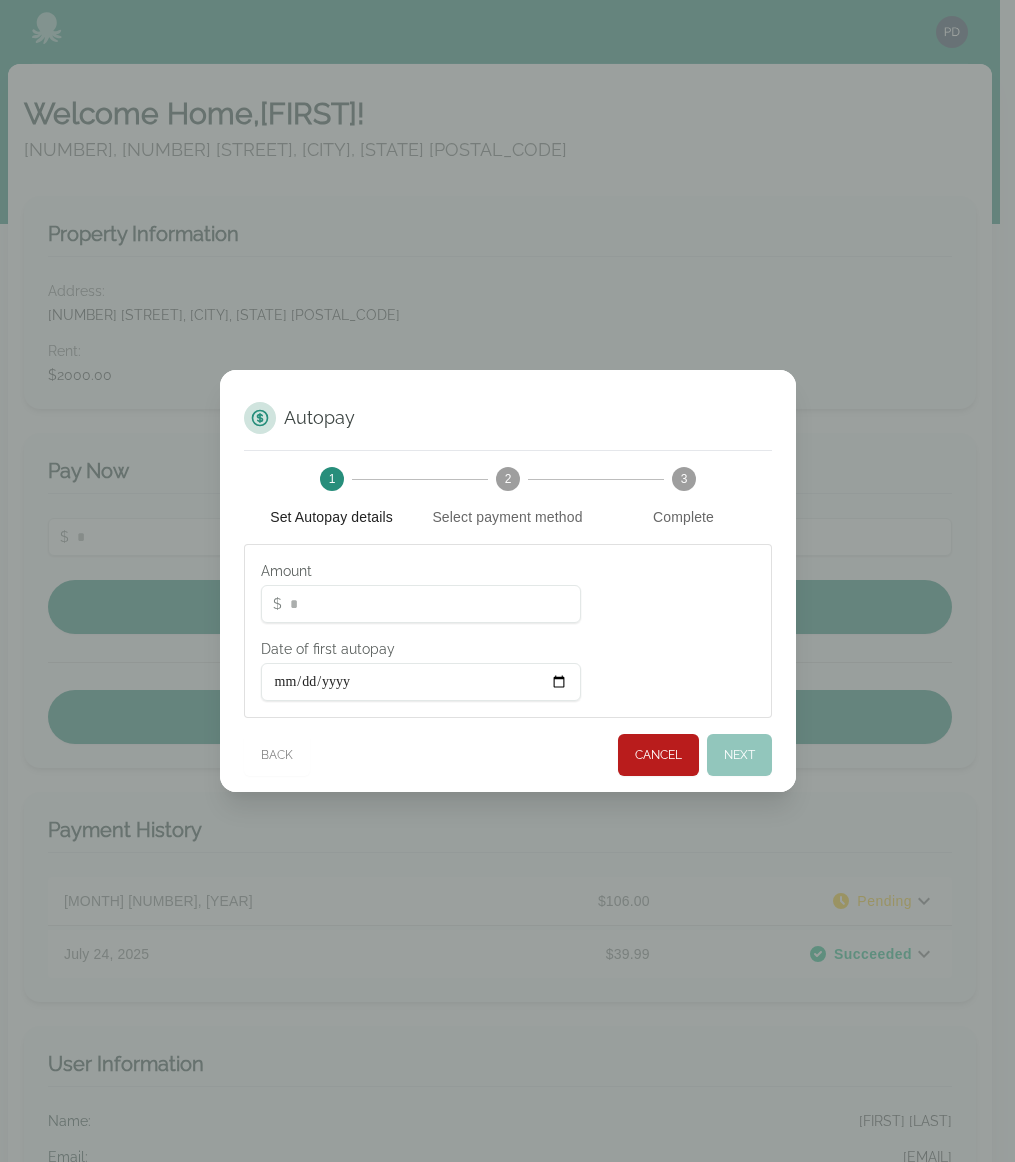 click on "*" at bounding box center [421, 604] 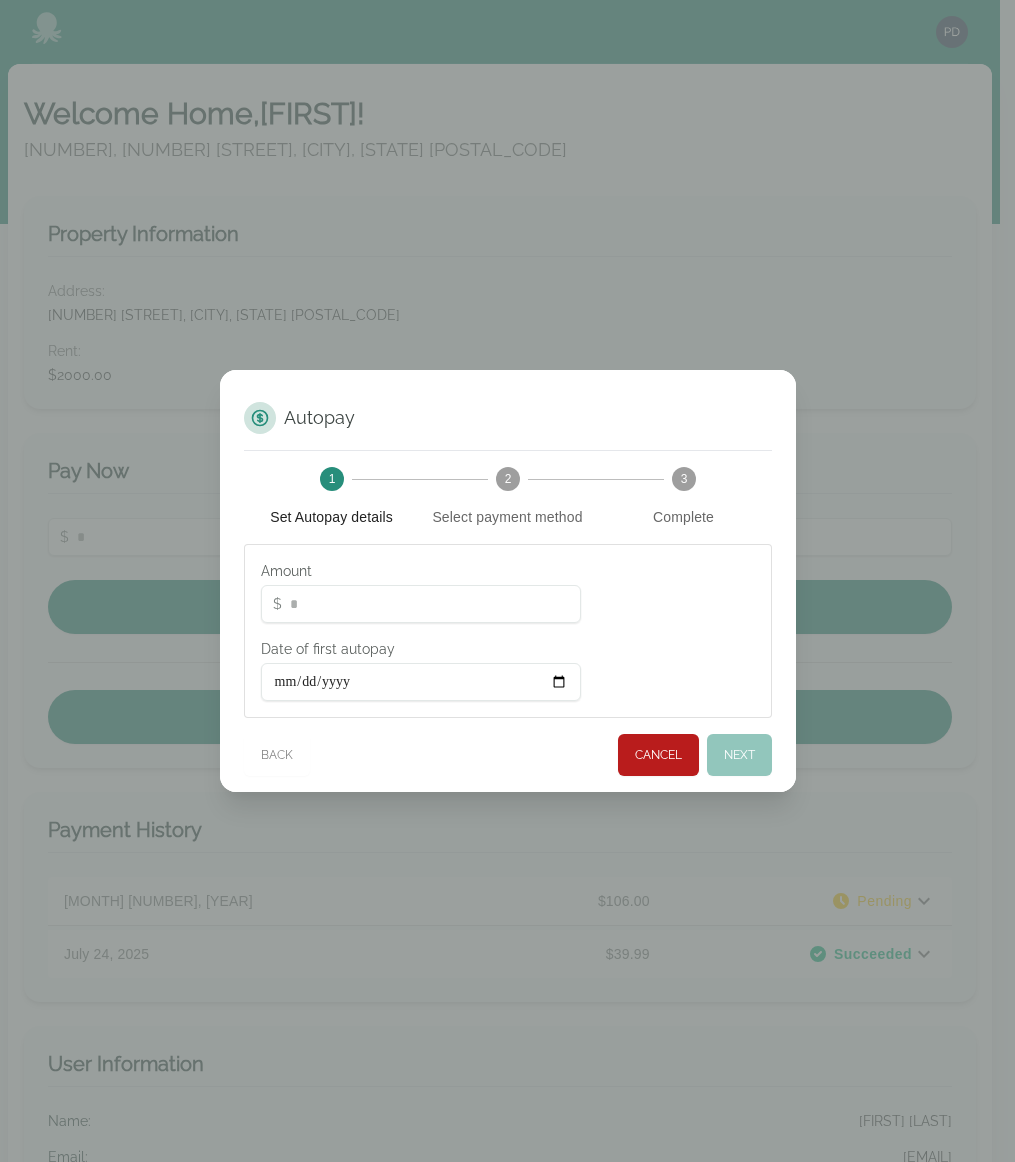 type on "**" 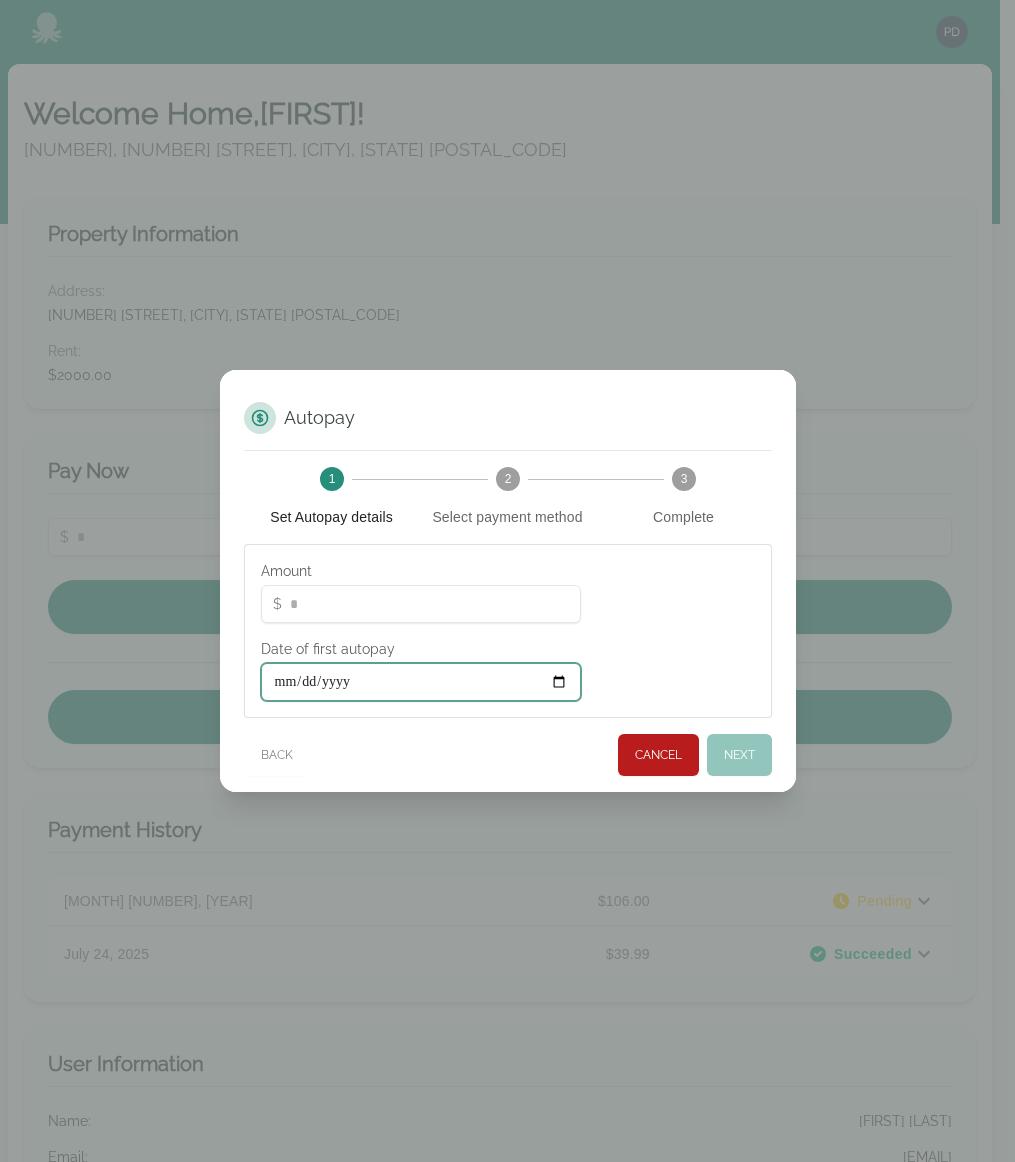 click on "Date of first autopay" at bounding box center [421, 682] 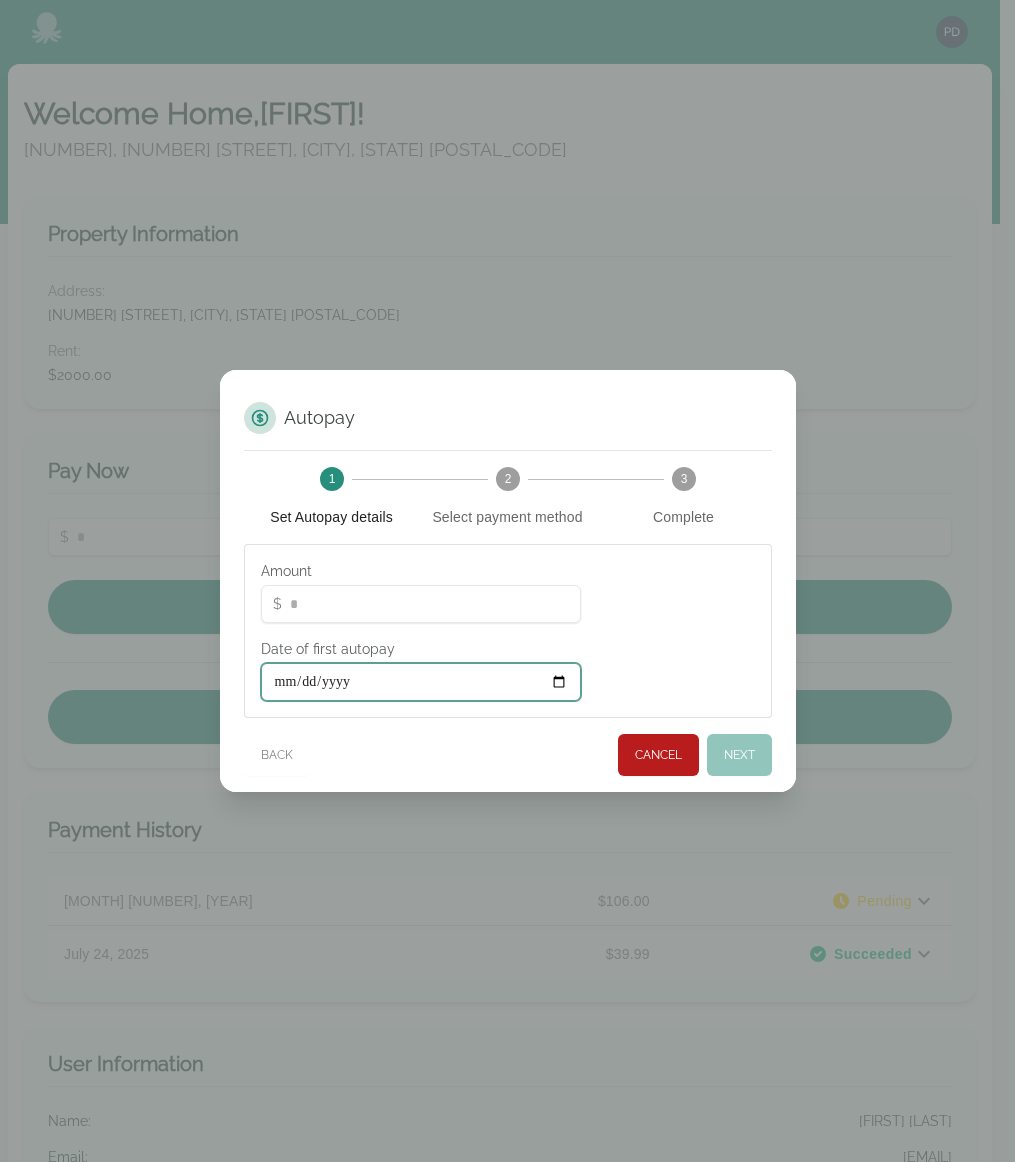 type on "**********" 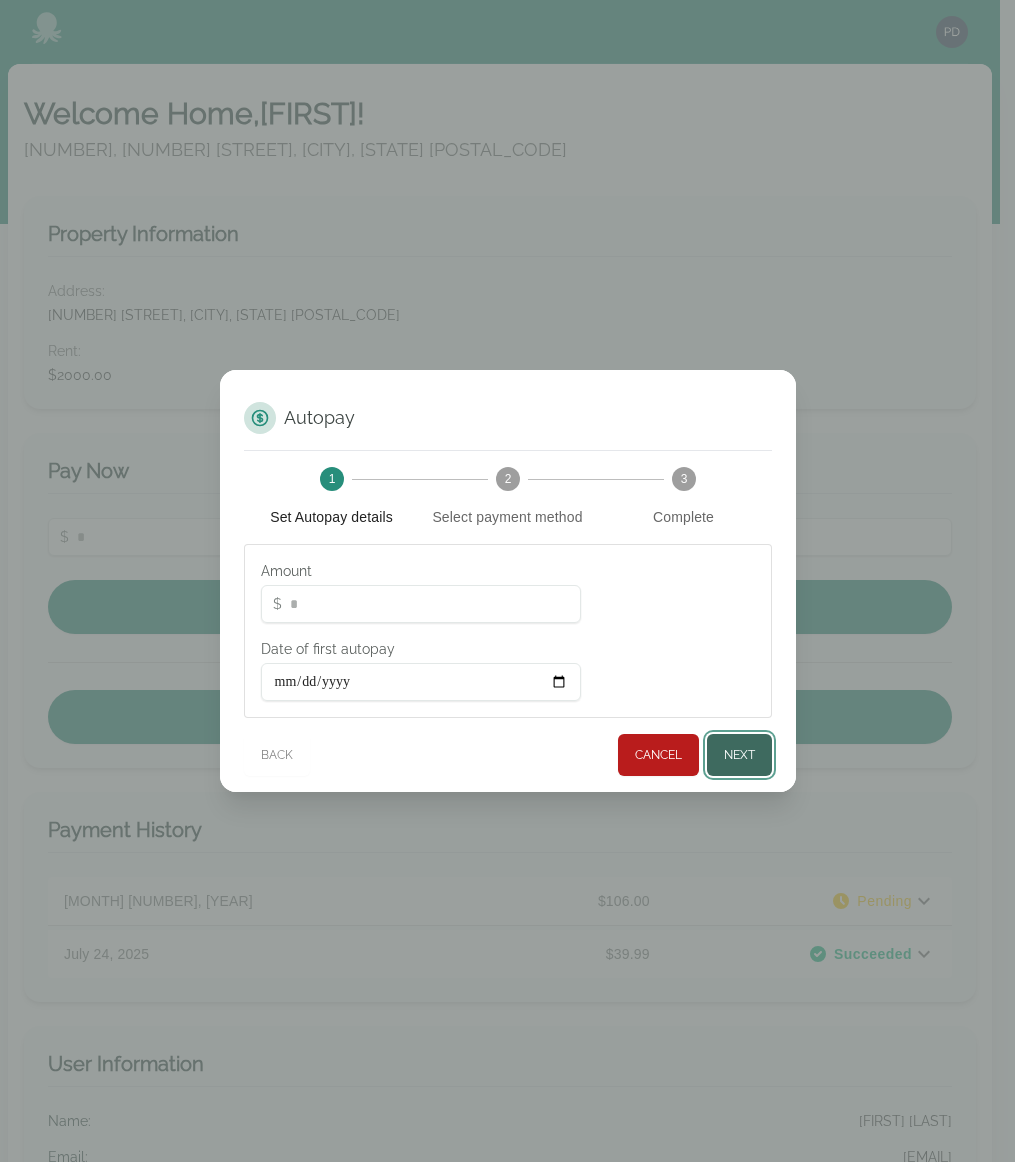 click on "Next" at bounding box center (739, 755) 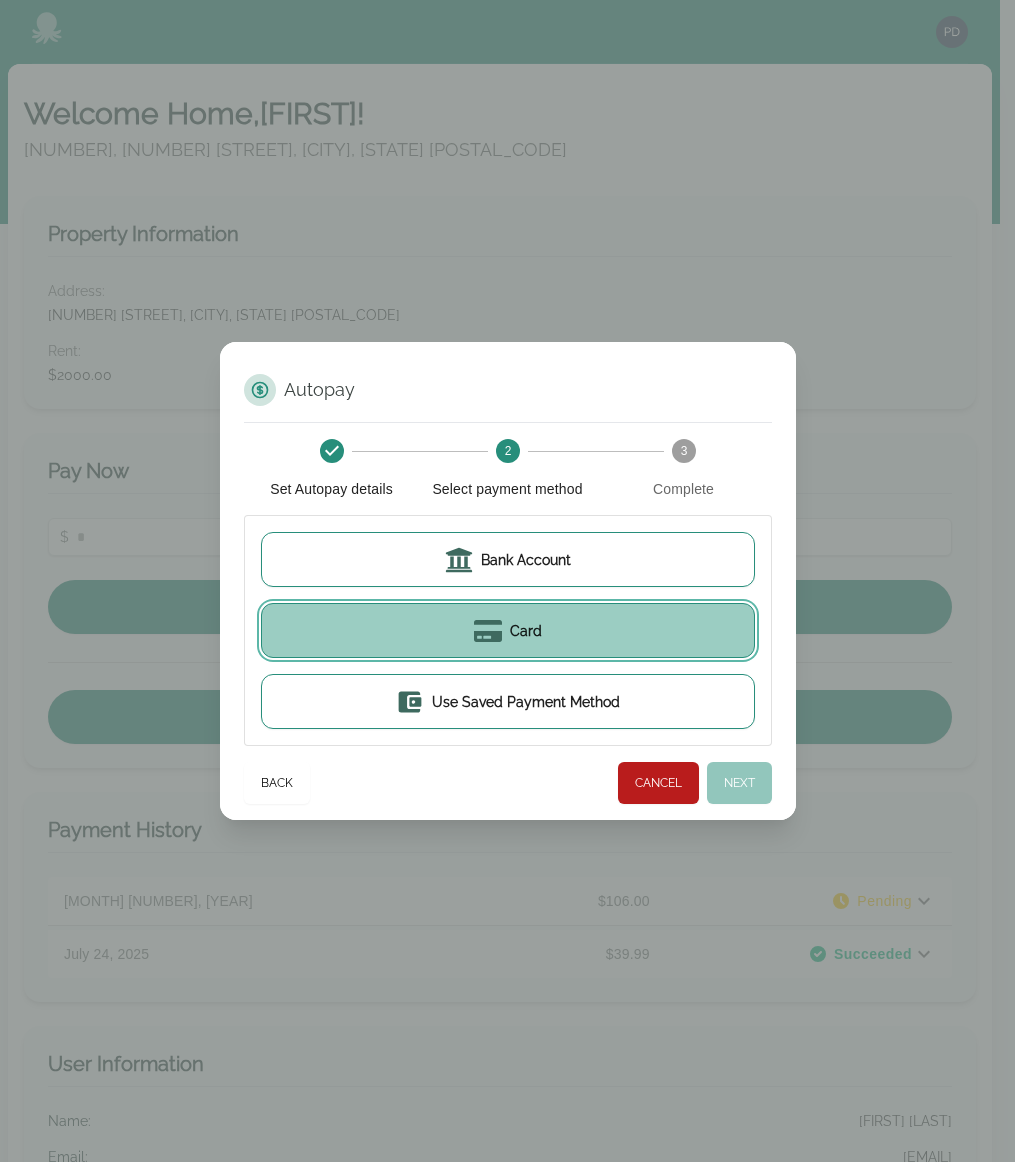 click on "Card" at bounding box center [526, 631] 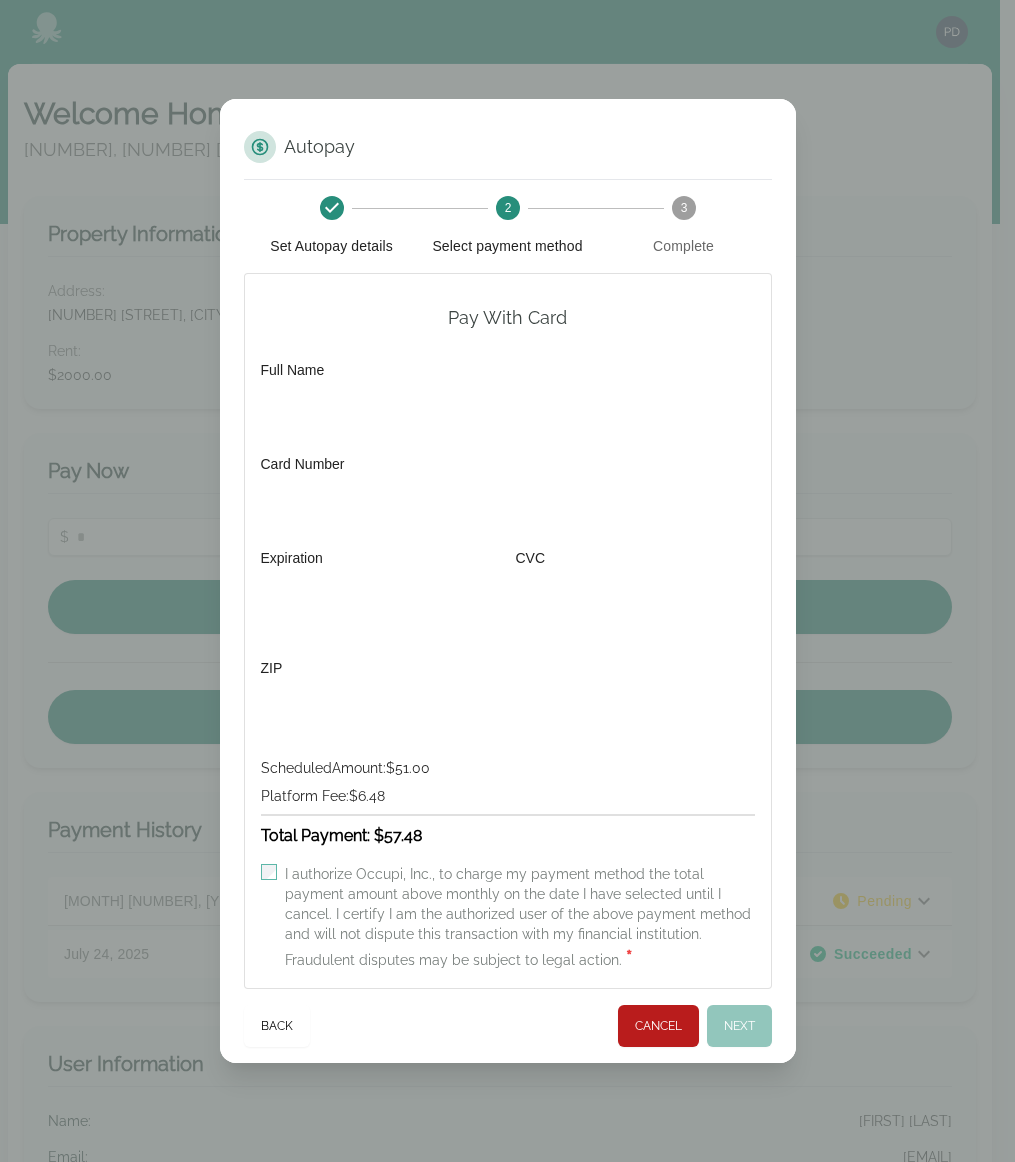 click on "Full Name Card Number Expiration CVC ZIP Country" at bounding box center [508, 544] 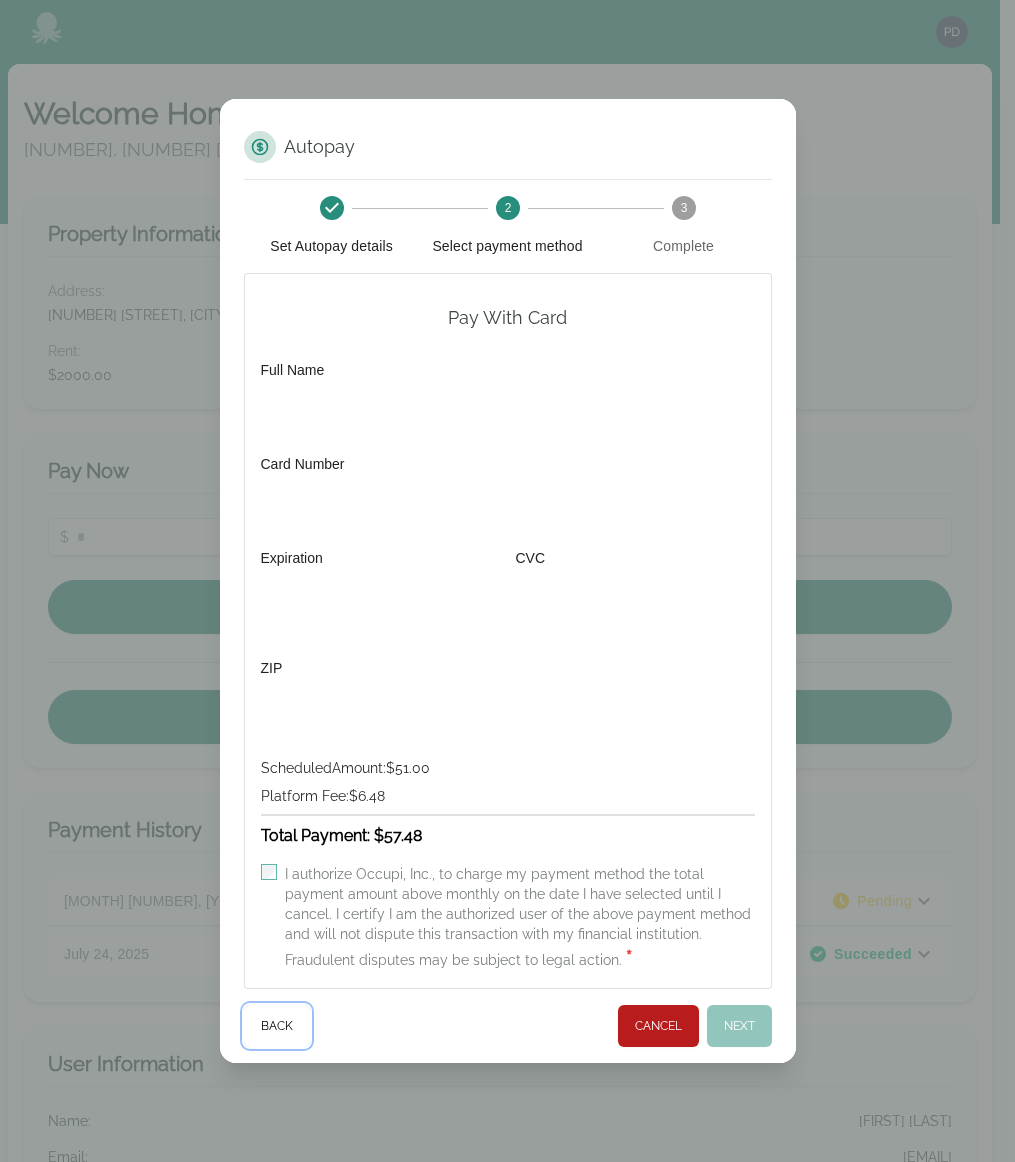 click on "Back" at bounding box center [277, 1026] 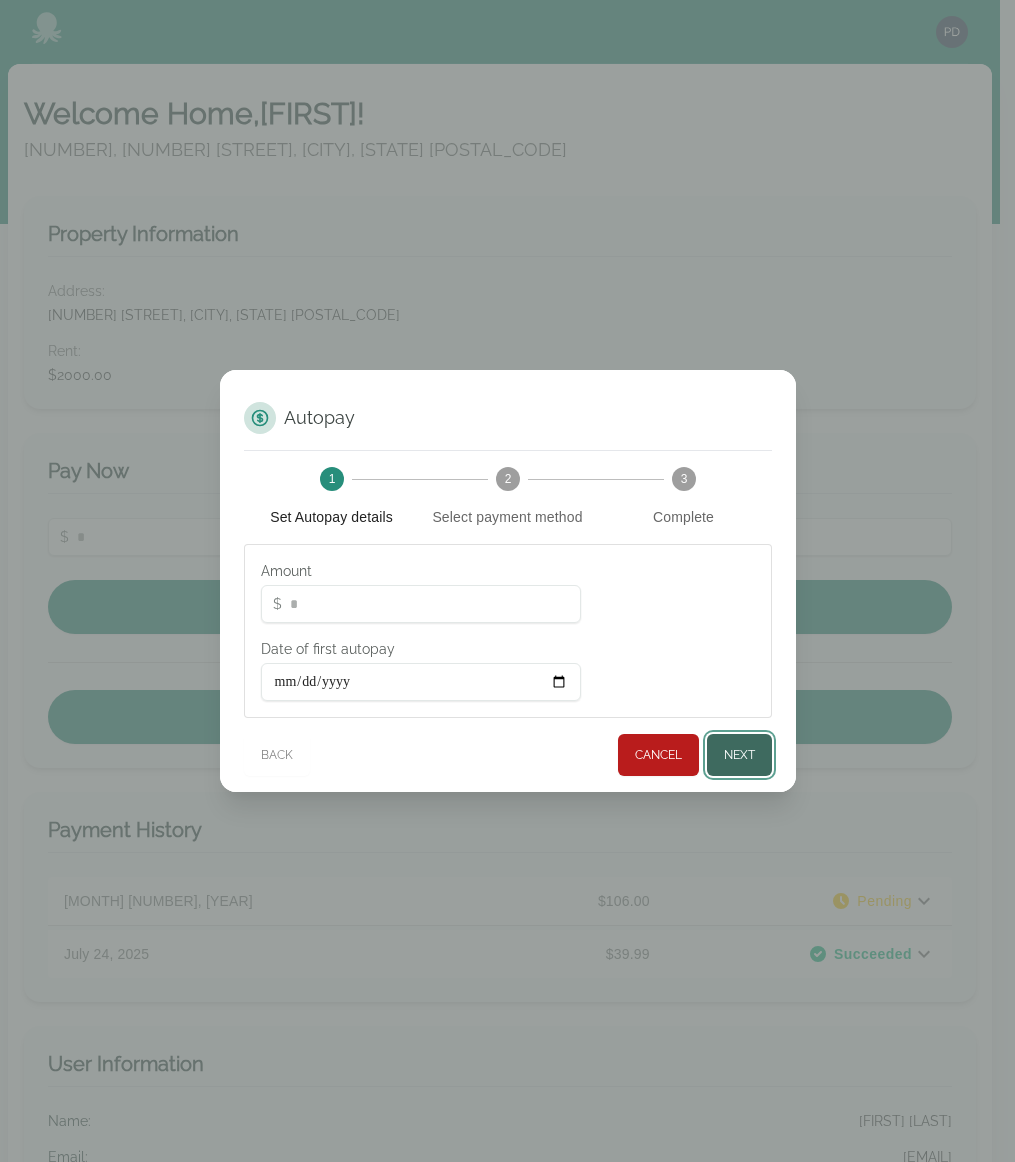 click on "Next" at bounding box center [739, 755] 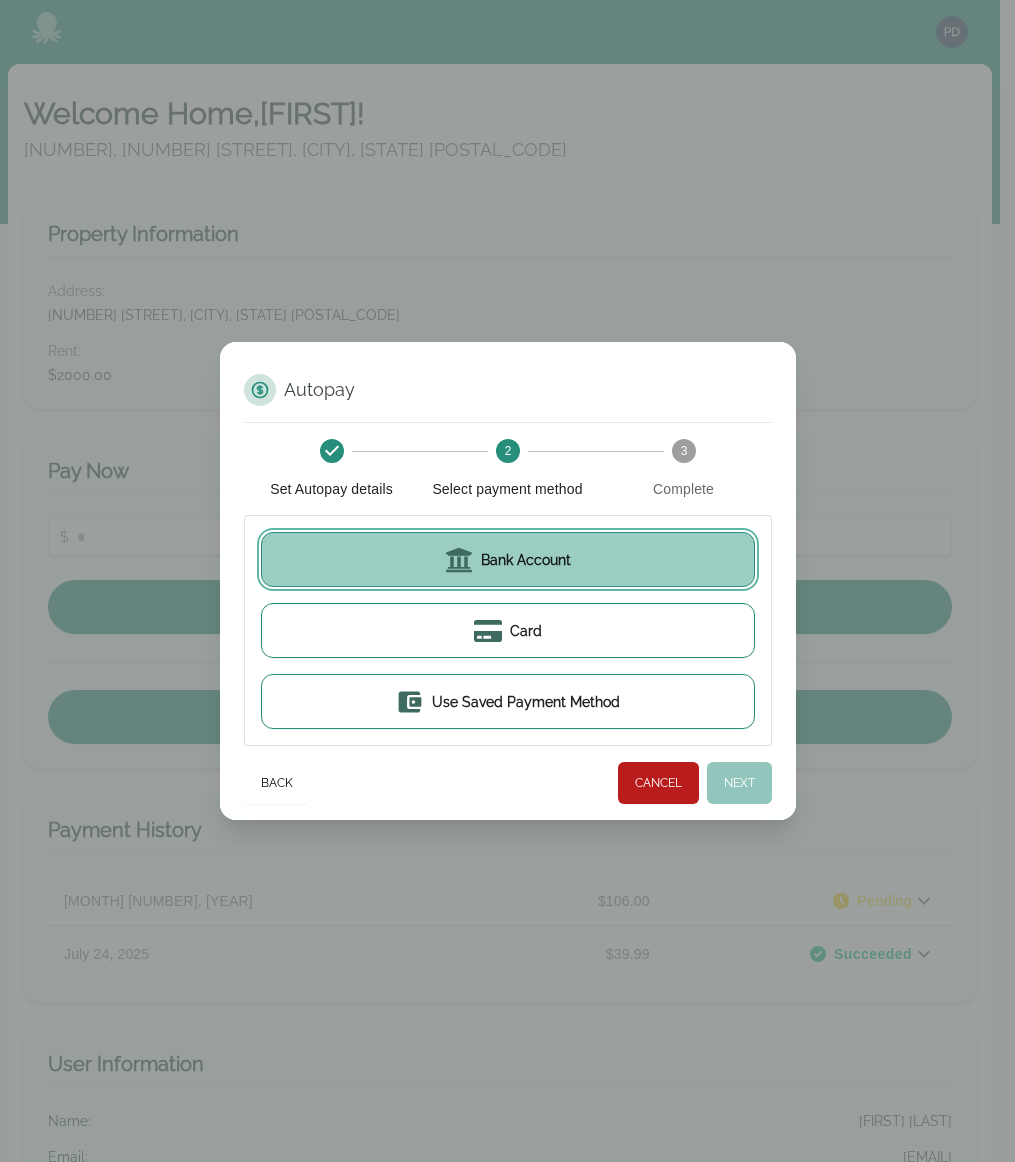 click on "Bank Account" at bounding box center (508, 559) 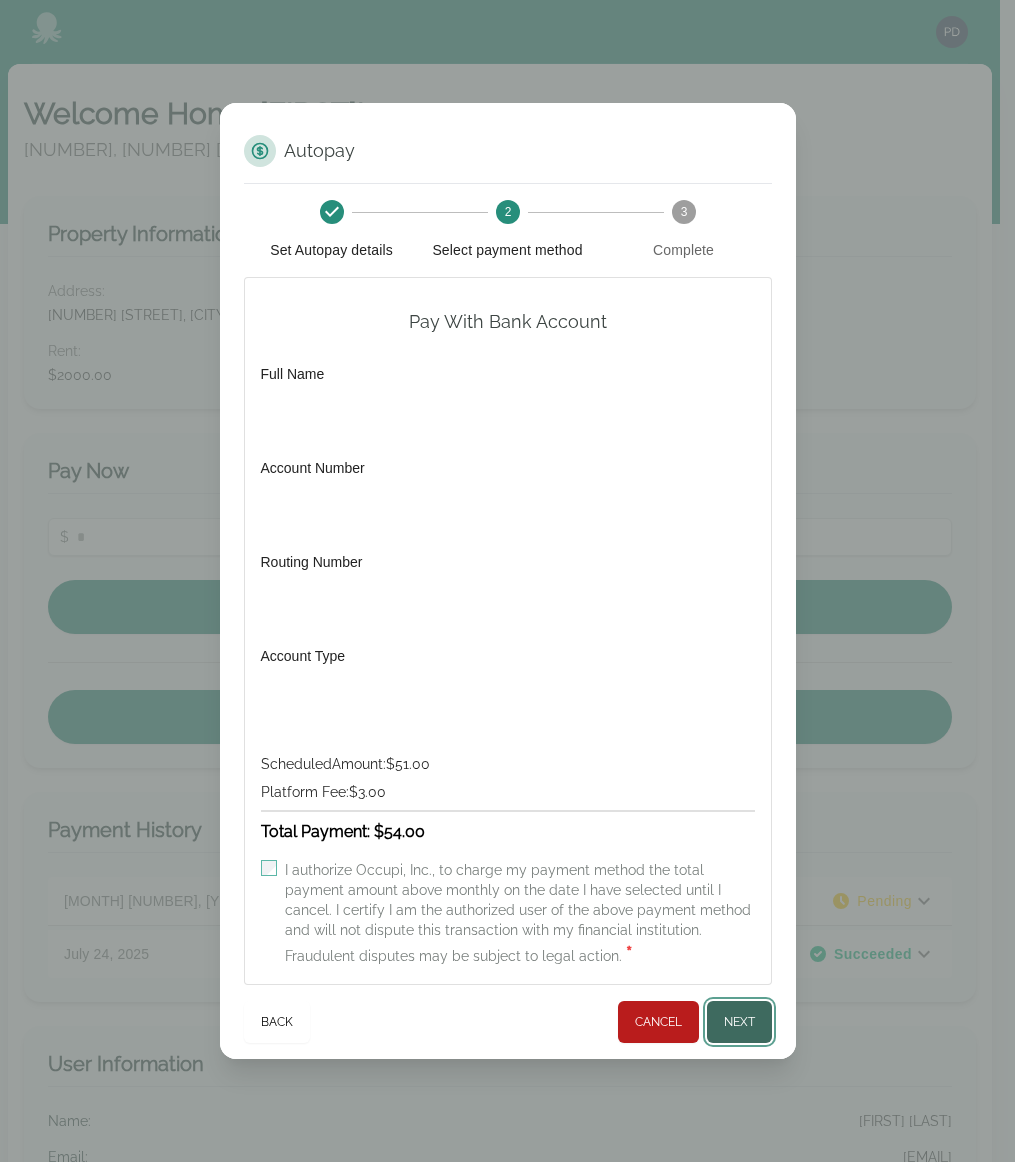 click on "Next" at bounding box center (739, 1022) 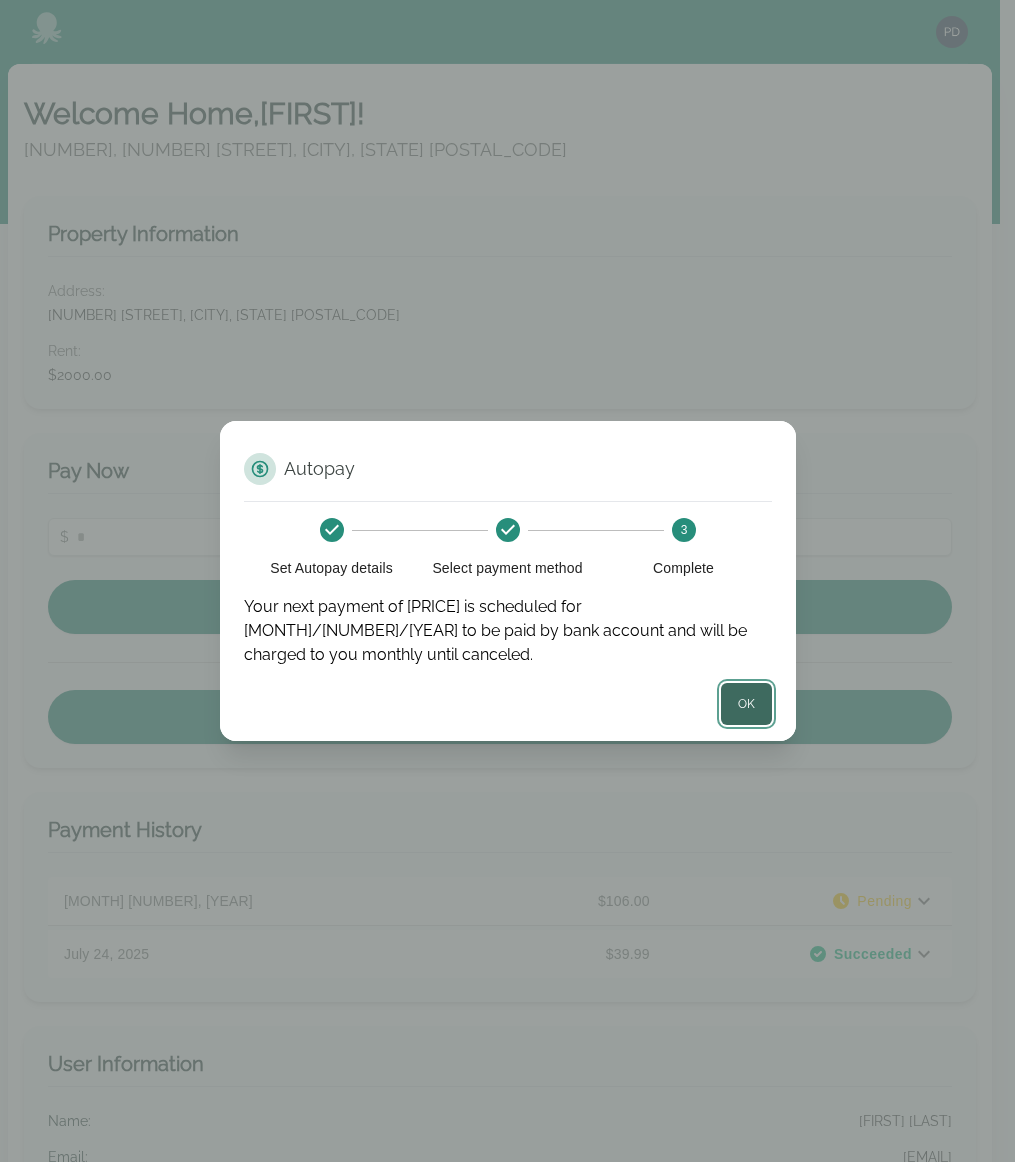 click on "OK" at bounding box center [746, 704] 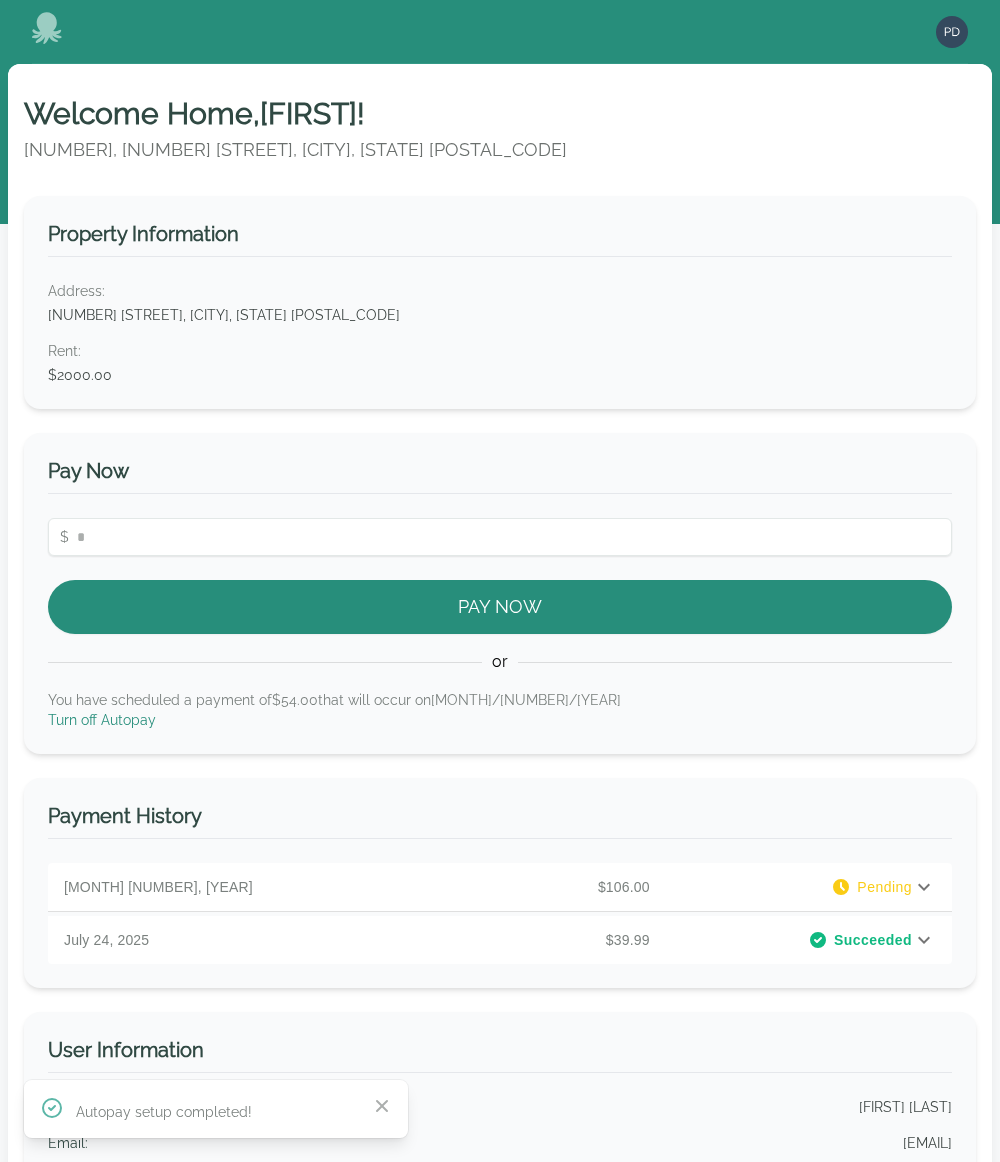 click 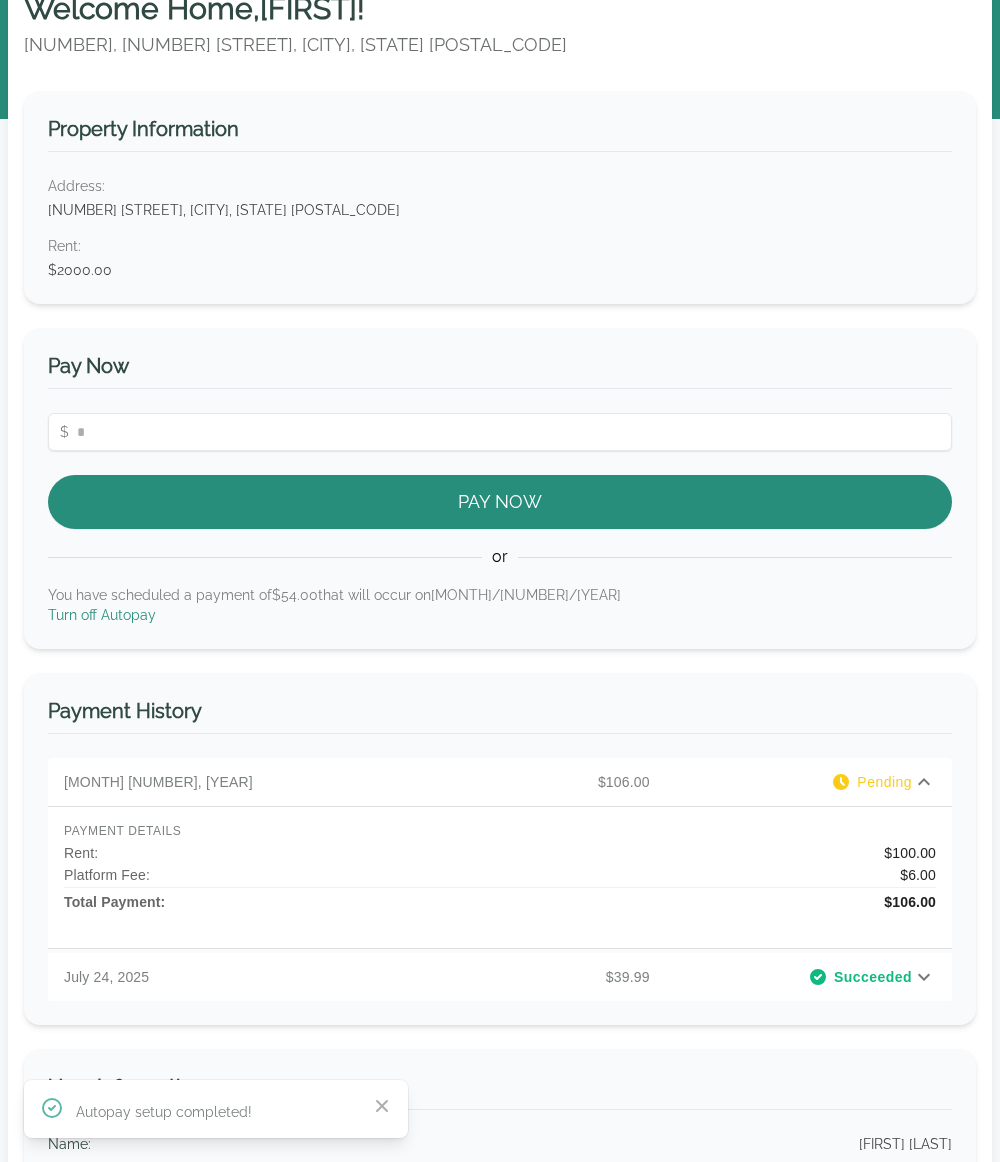 scroll, scrollTop: 158, scrollLeft: 0, axis: vertical 